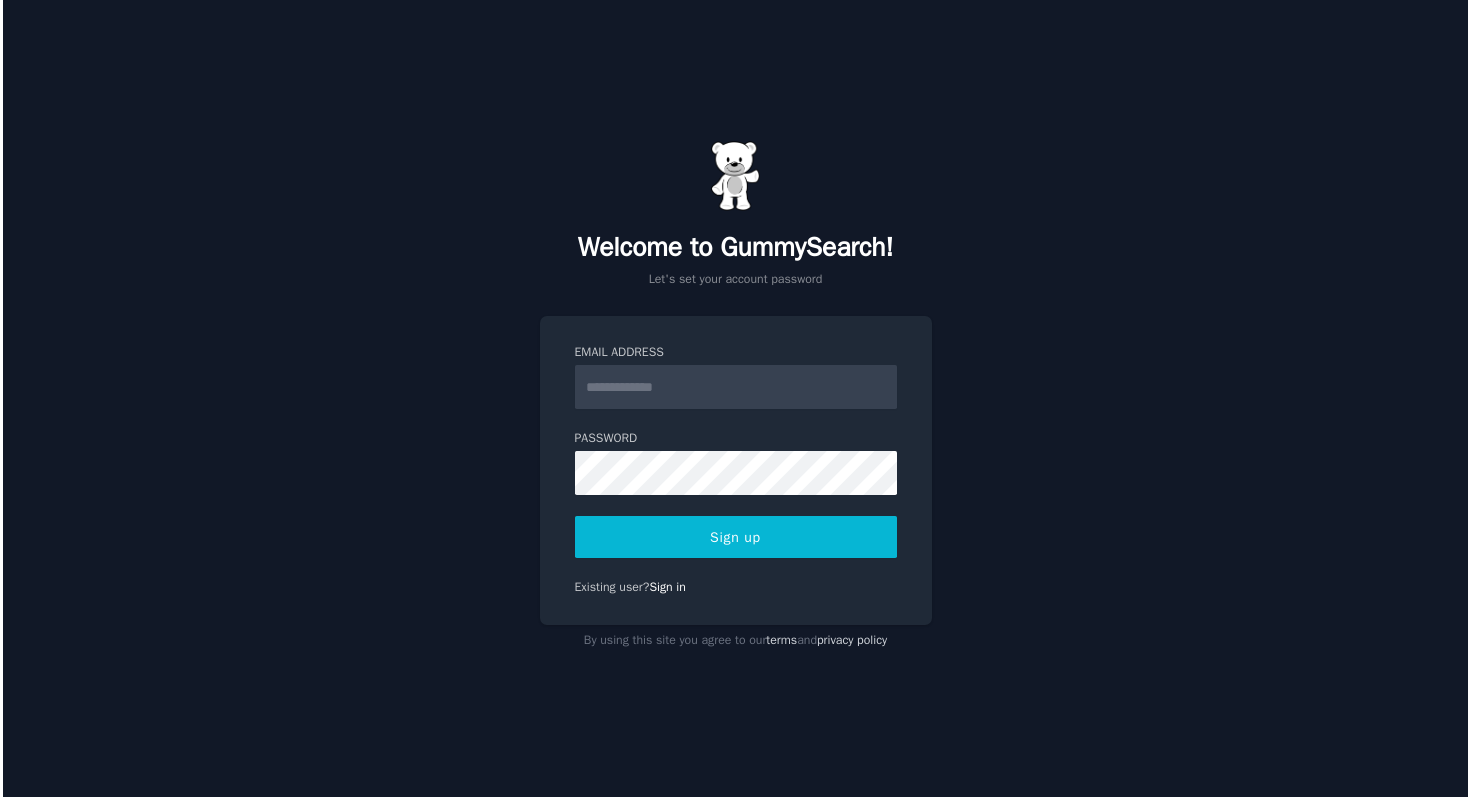 scroll, scrollTop: 0, scrollLeft: 0, axis: both 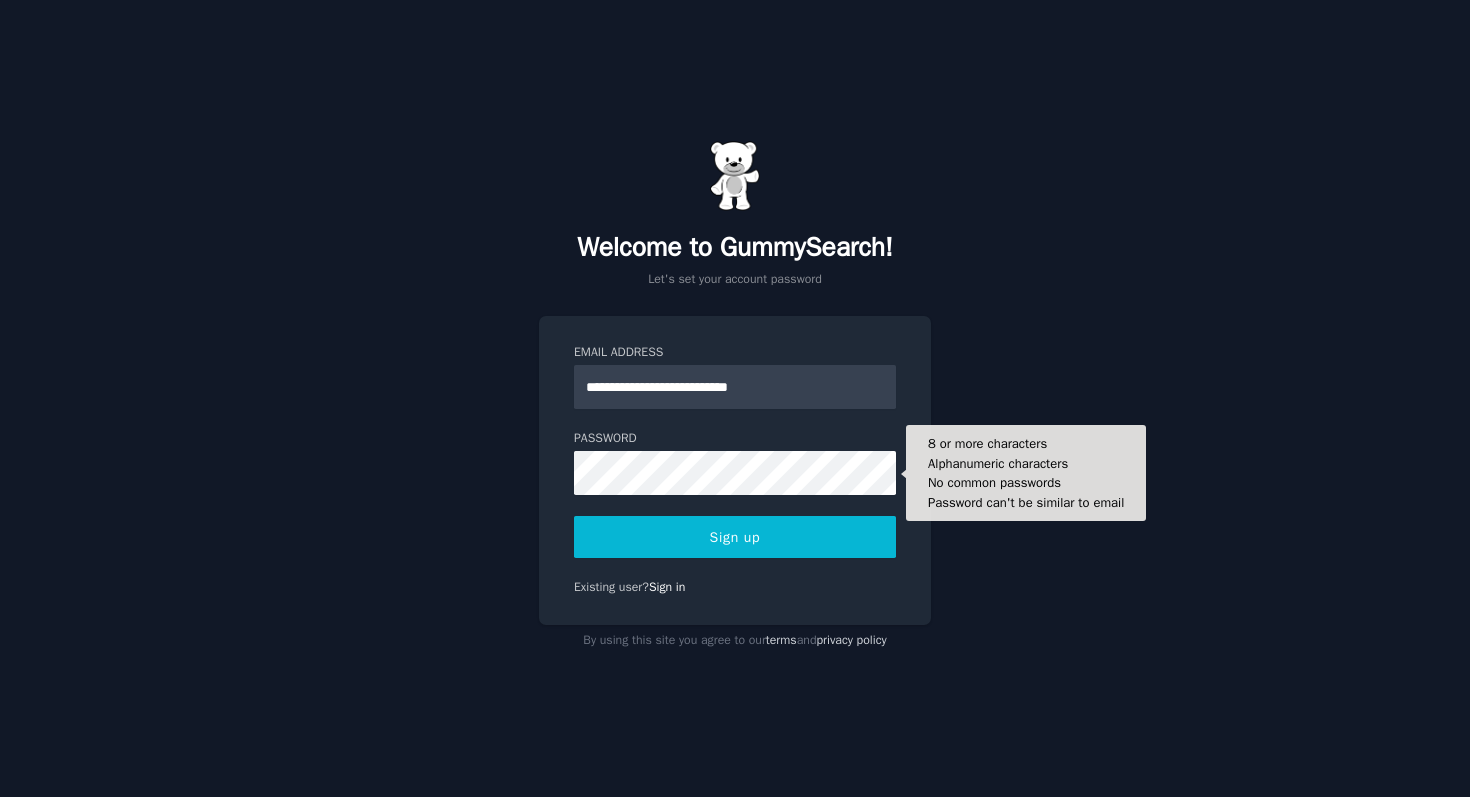 type on "**********" 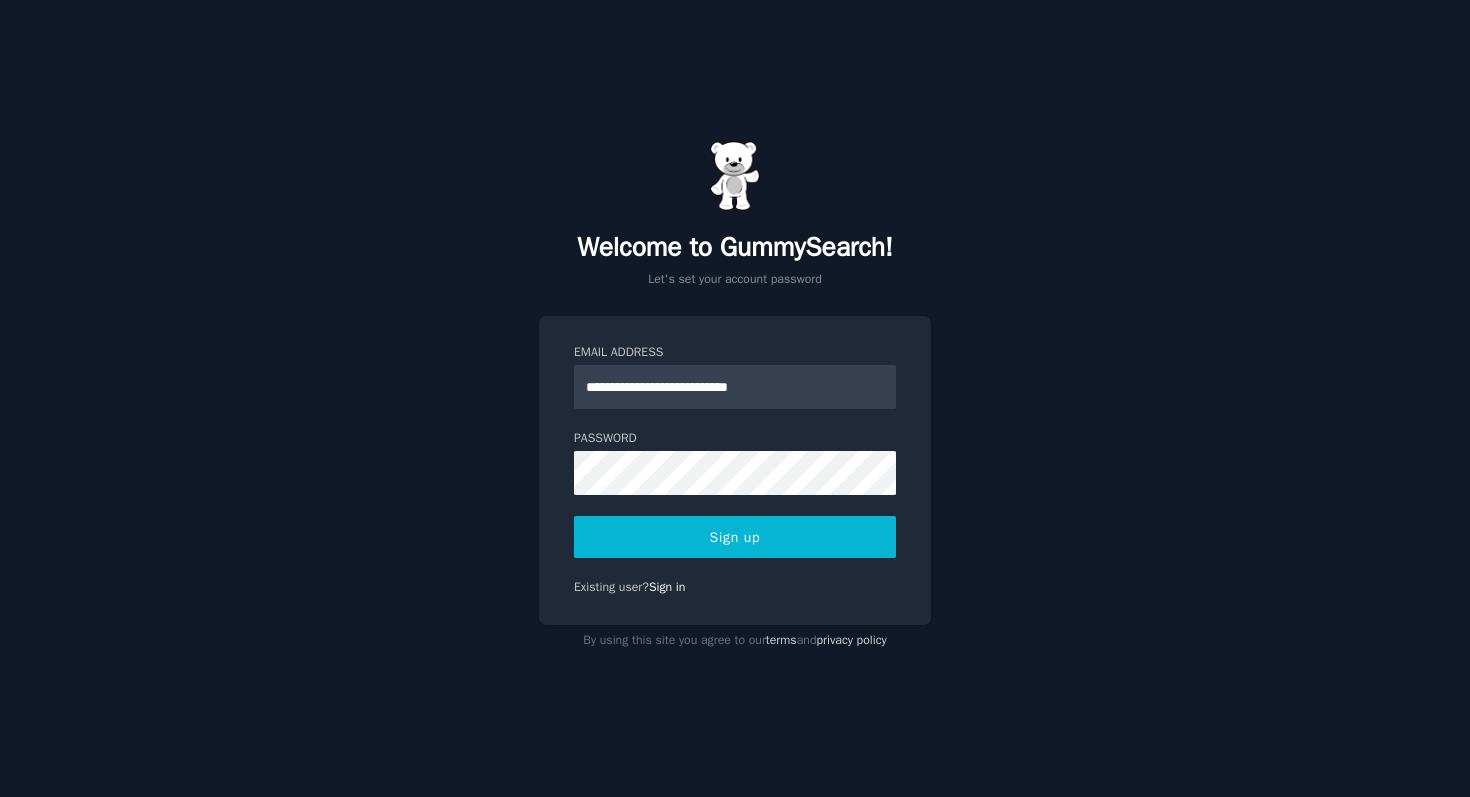 click on "Sign up" at bounding box center [735, 537] 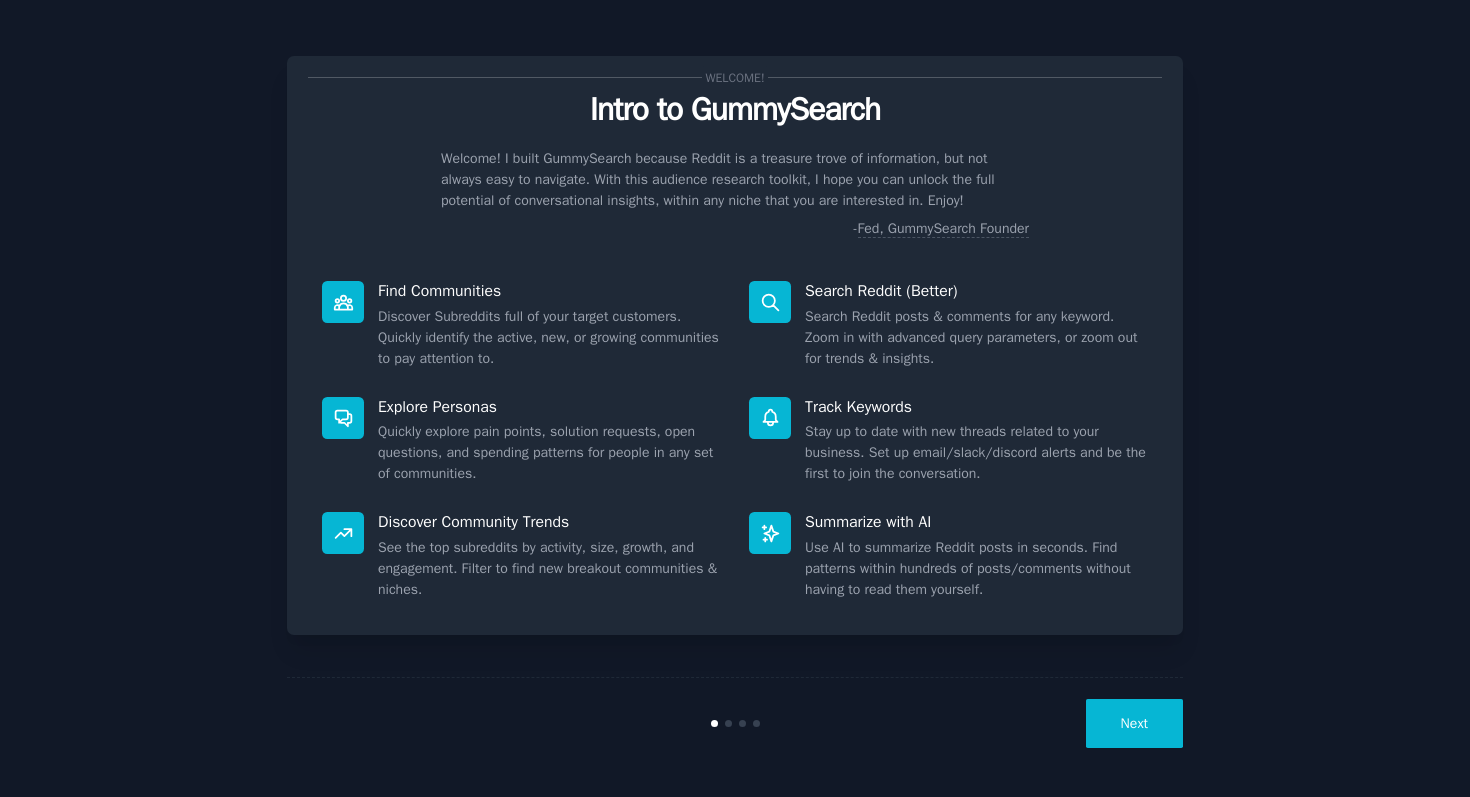 scroll, scrollTop: 0, scrollLeft: 0, axis: both 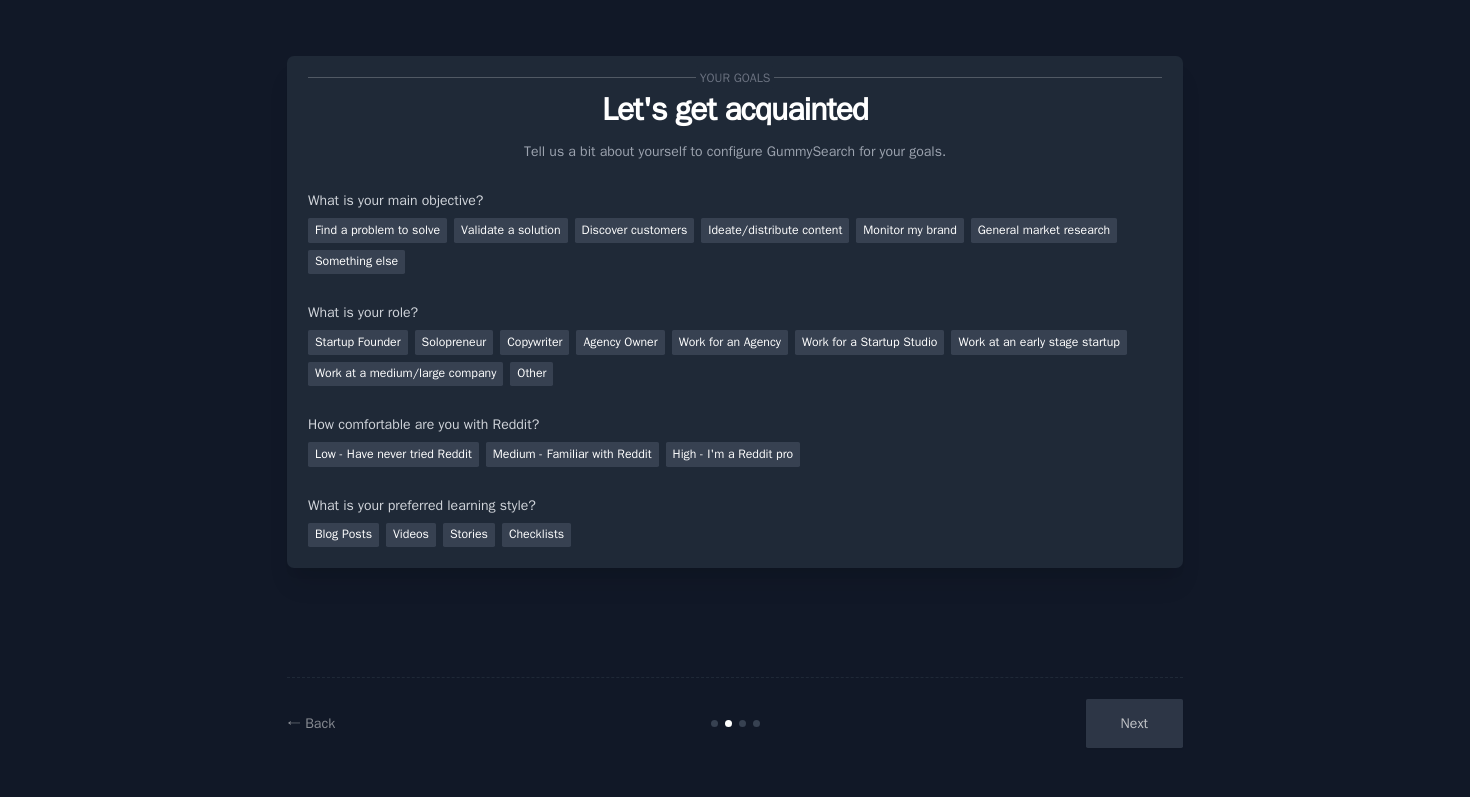 click on "Next" at bounding box center [1033, 723] 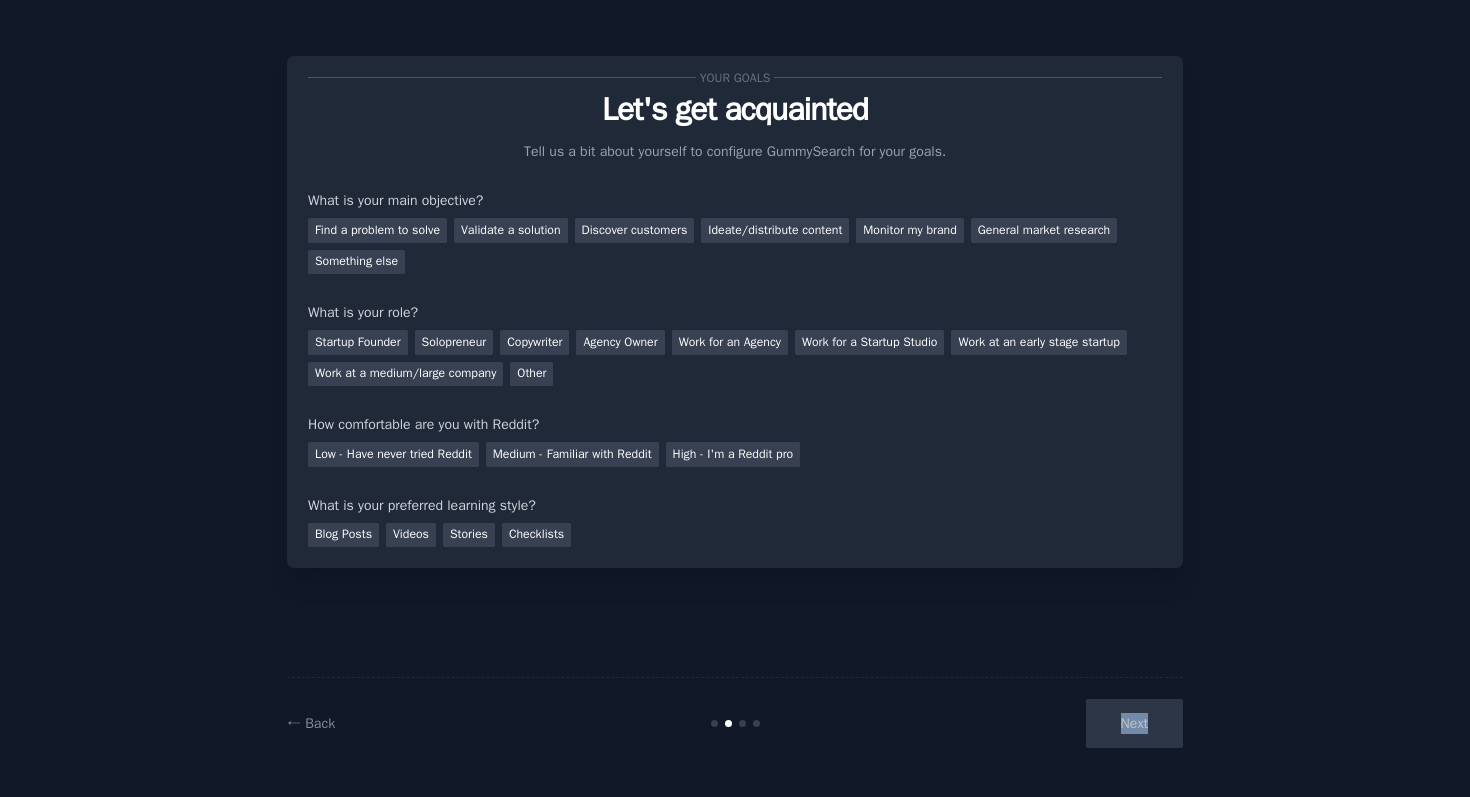 click on "Next" at bounding box center (1033, 723) 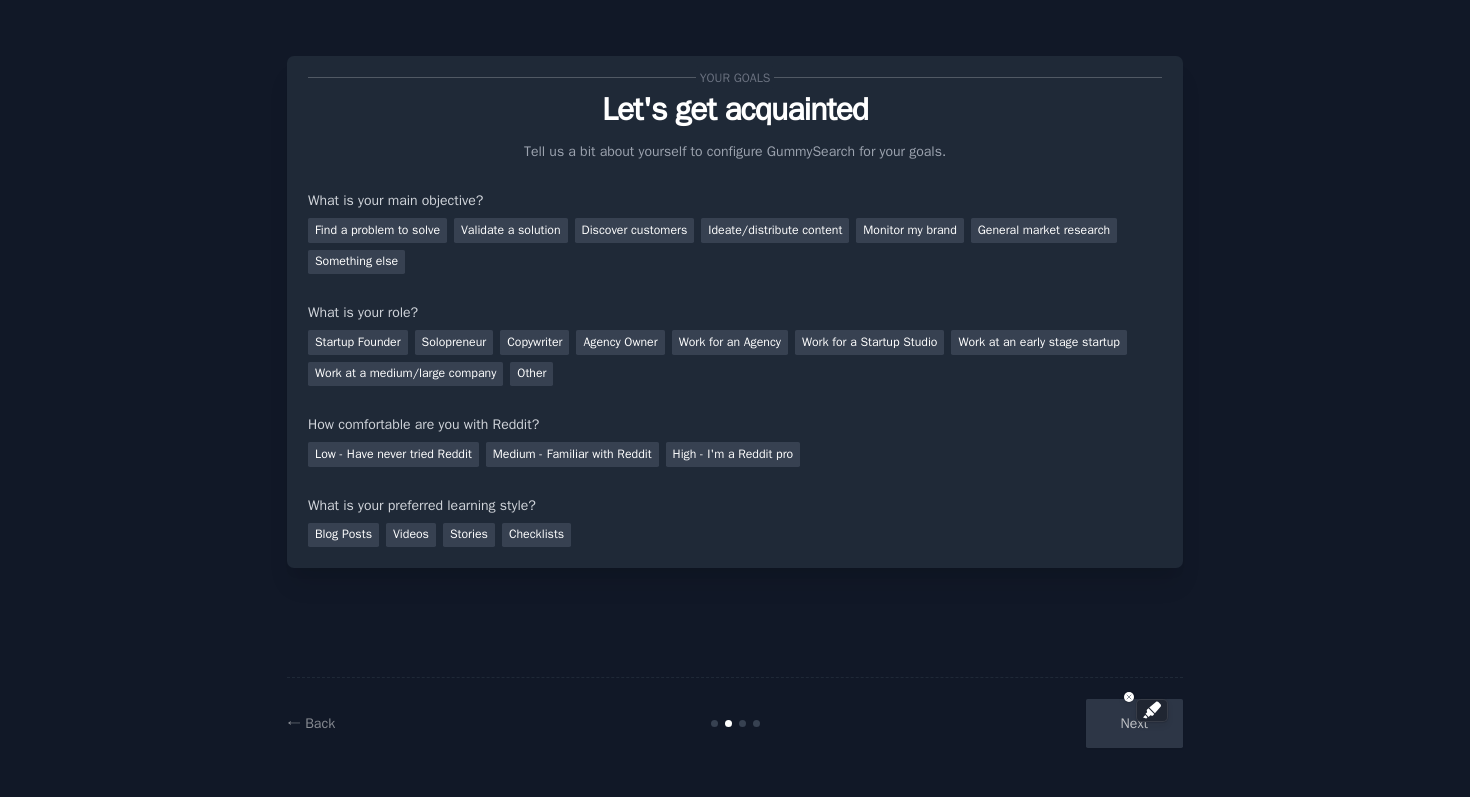 click on "Your goals Let's get acquainted Tell us a bit about yourself to configure GummySearch for your goals. What is your main objective? Find a problem to solve Validate a solution Discover customers Ideate/distribute content Monitor my brand General market research Something else What is your role? Startup Founder Solopreneur Copywriter Agency Owner Work for an Agency Work for a Startup Studio Work at an early stage startup Work at a medium/large company Other How comfortable are you with Reddit? Low - Have never tried Reddit Medium - Familiar with Reddit High - I'm a Reddit pro What is your preferred learning style? Blog Posts Videos Stories Checklists ← Back Next" at bounding box center [735, 398] 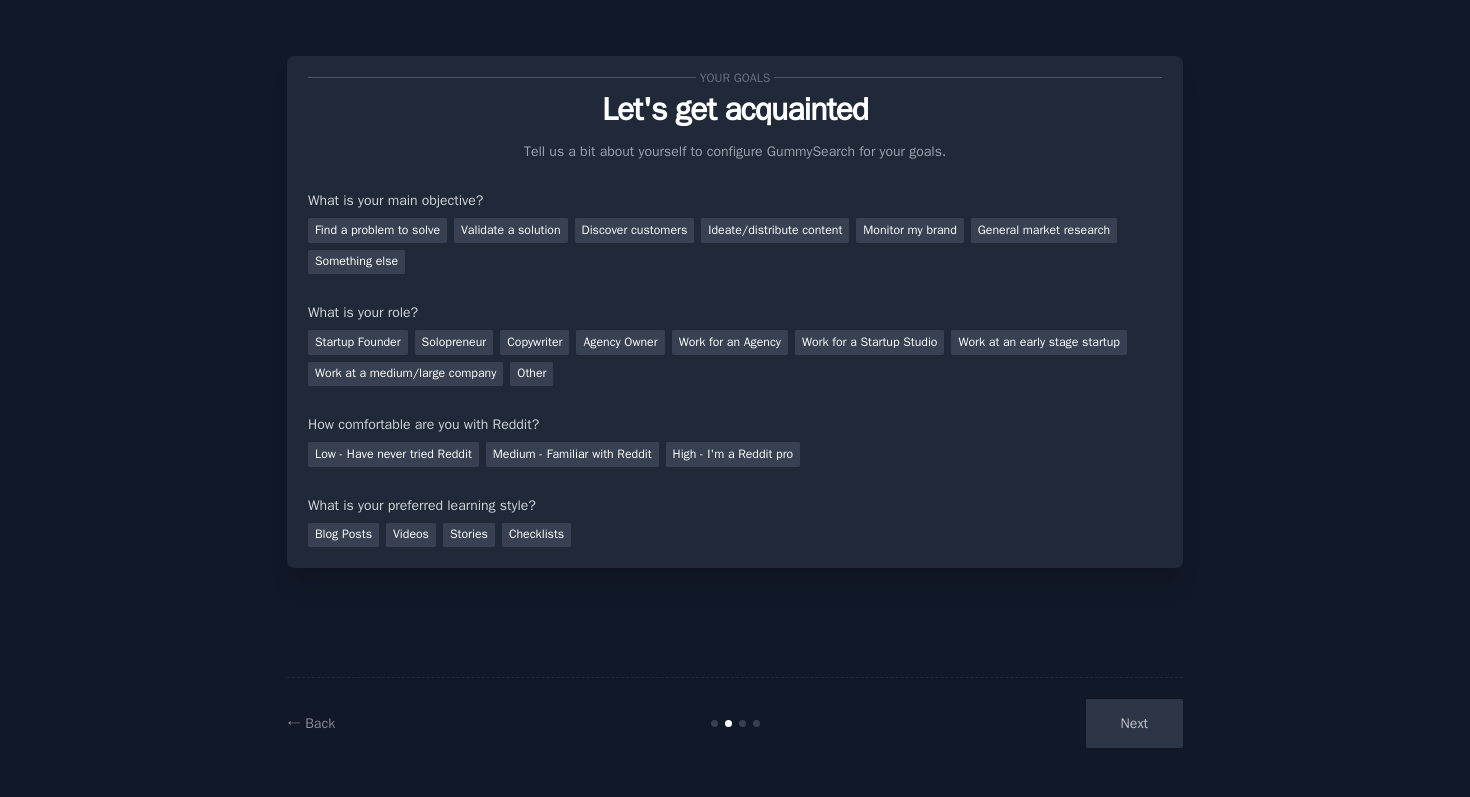 click on "← Back" at bounding box center [436, 723] 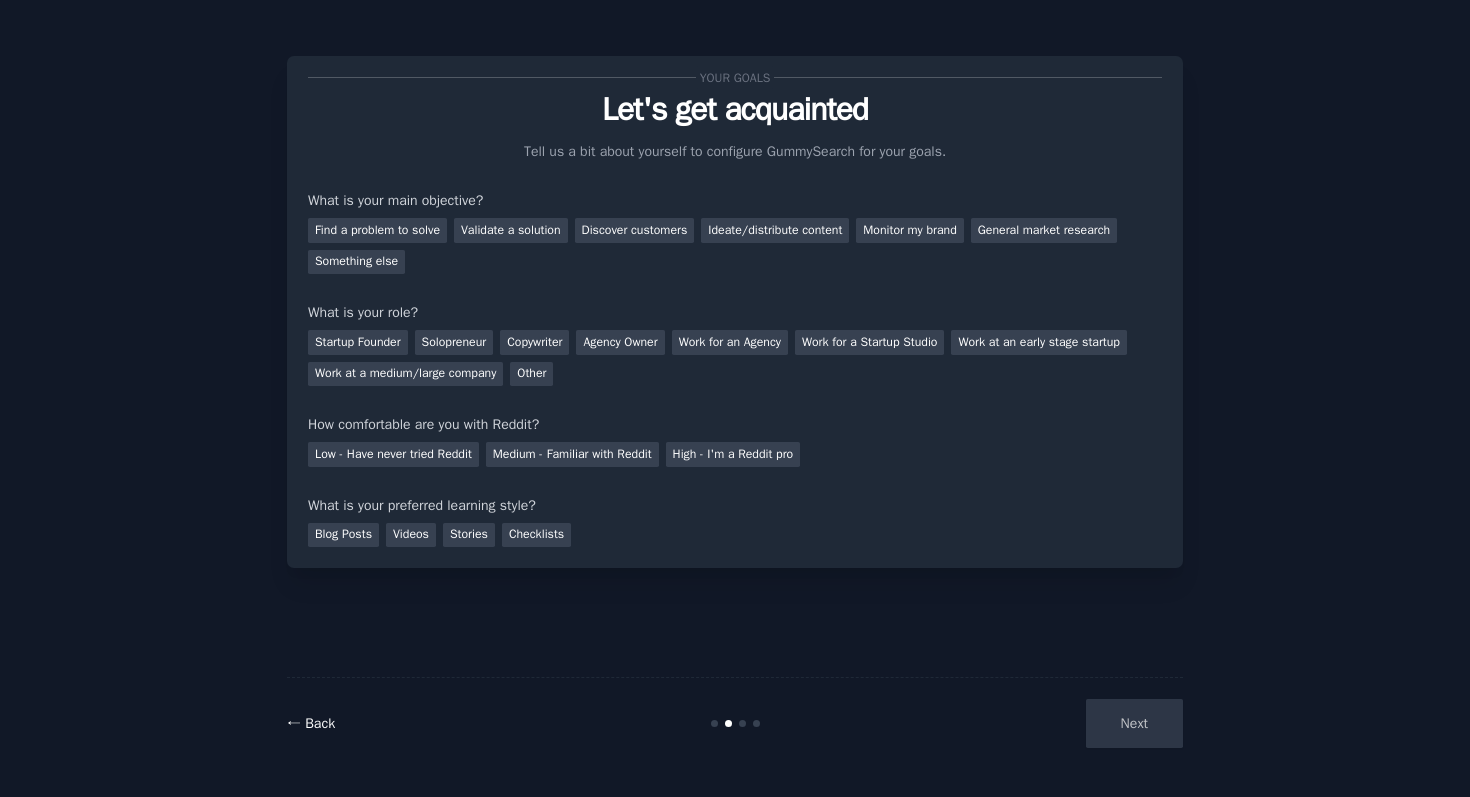 click on "← Back" at bounding box center (311, 723) 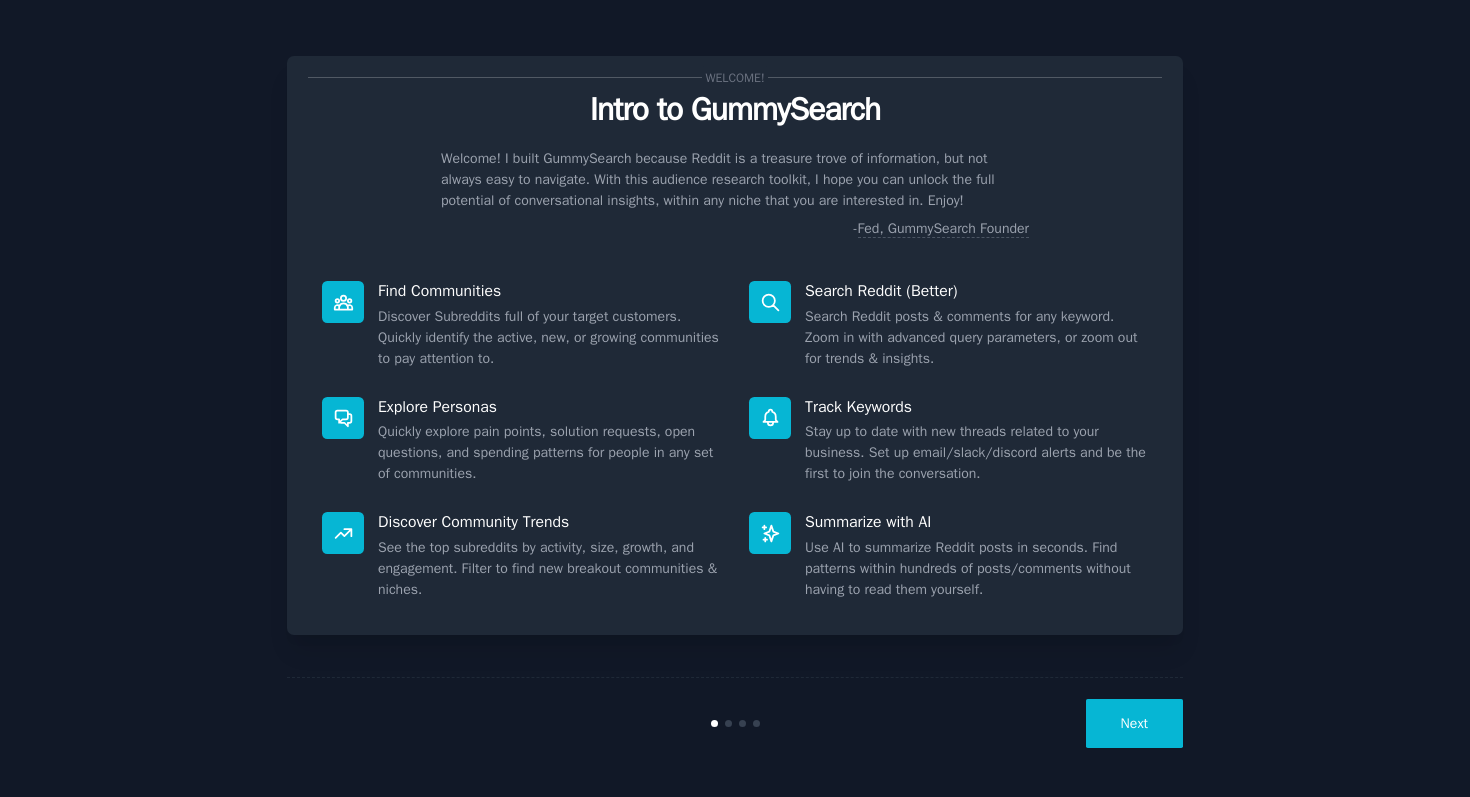 click on "Next" at bounding box center (735, 723) 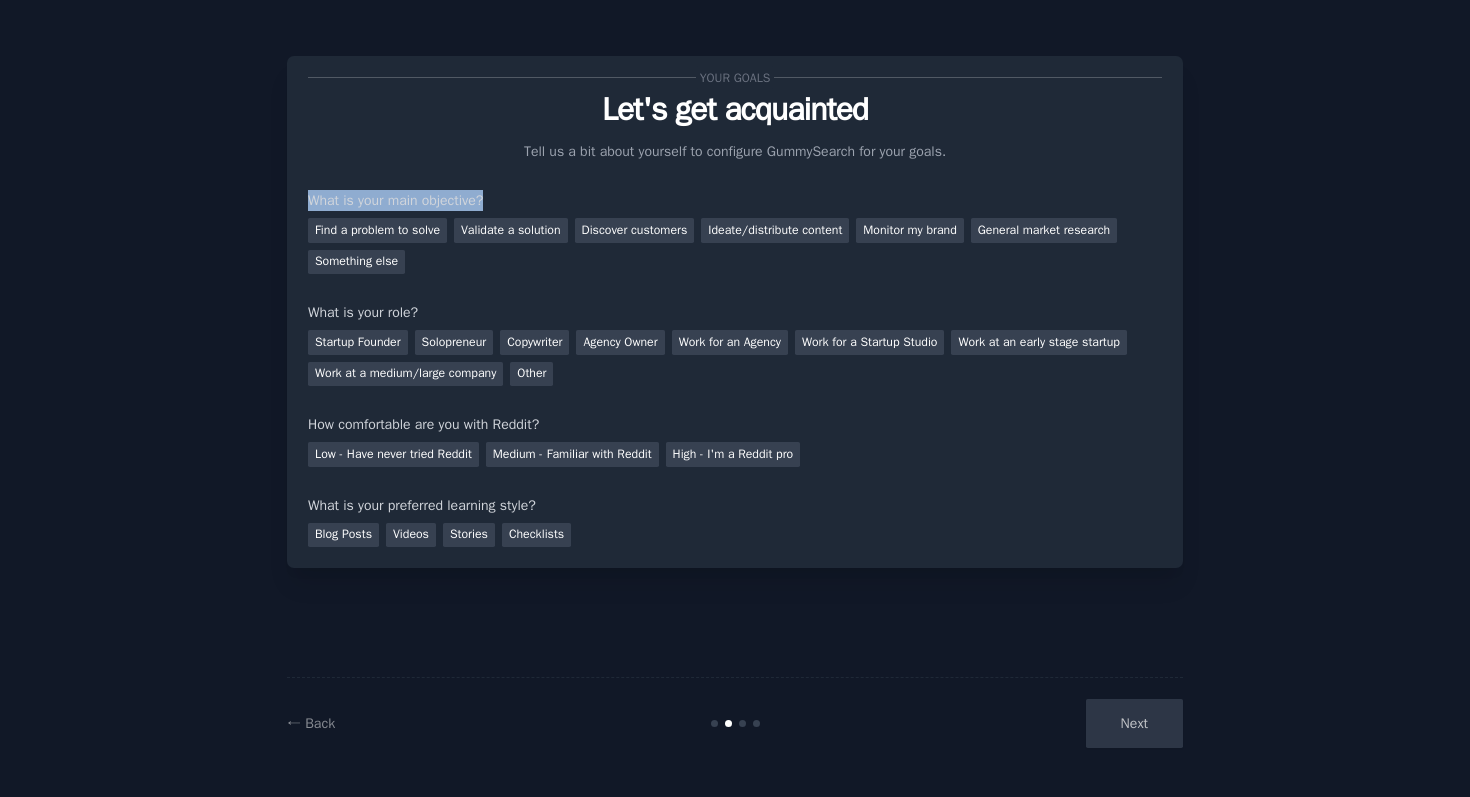 drag, startPoint x: 334, startPoint y: 193, endPoint x: 563, endPoint y: 193, distance: 229 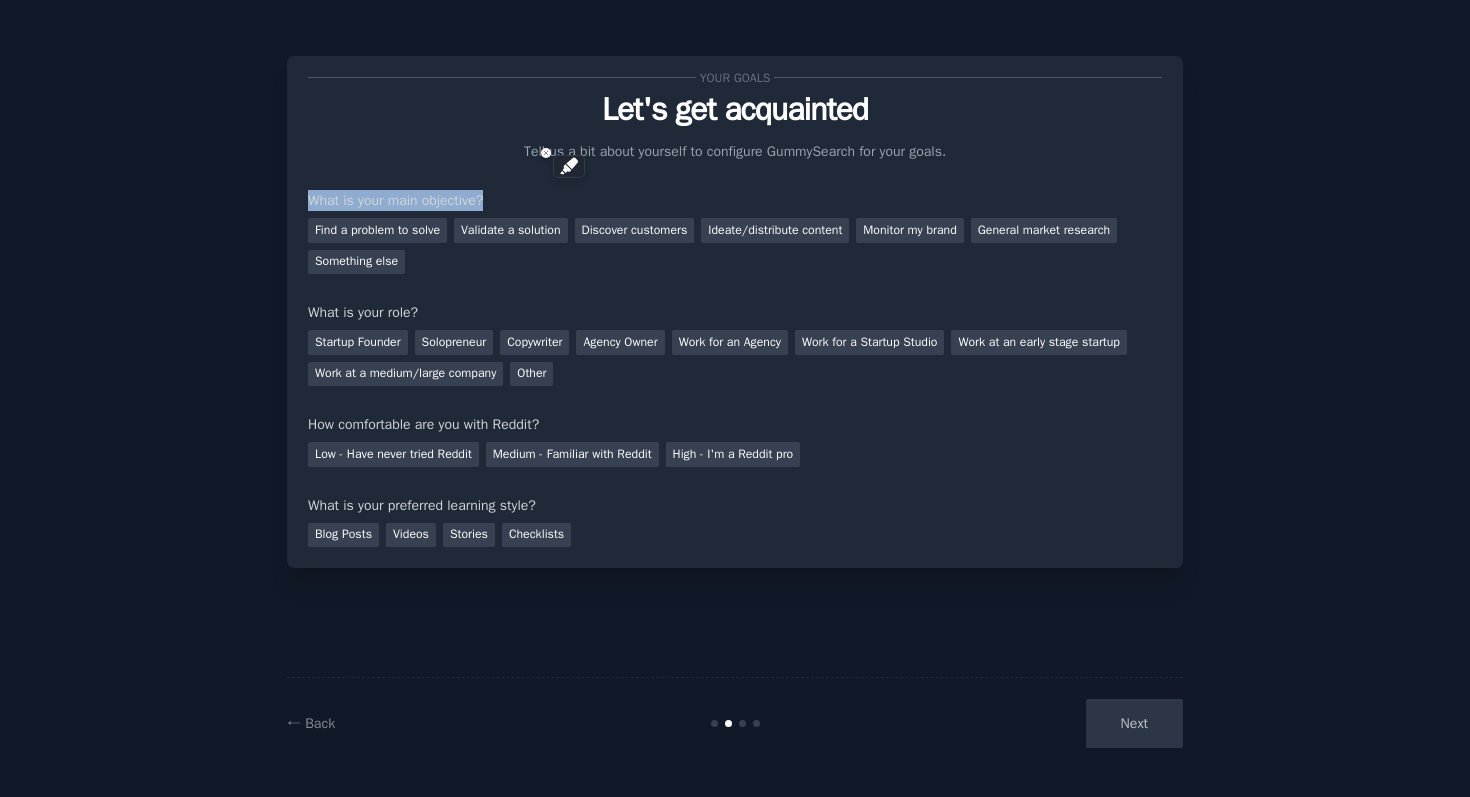 click on "What is your main objective?" at bounding box center [735, 200] 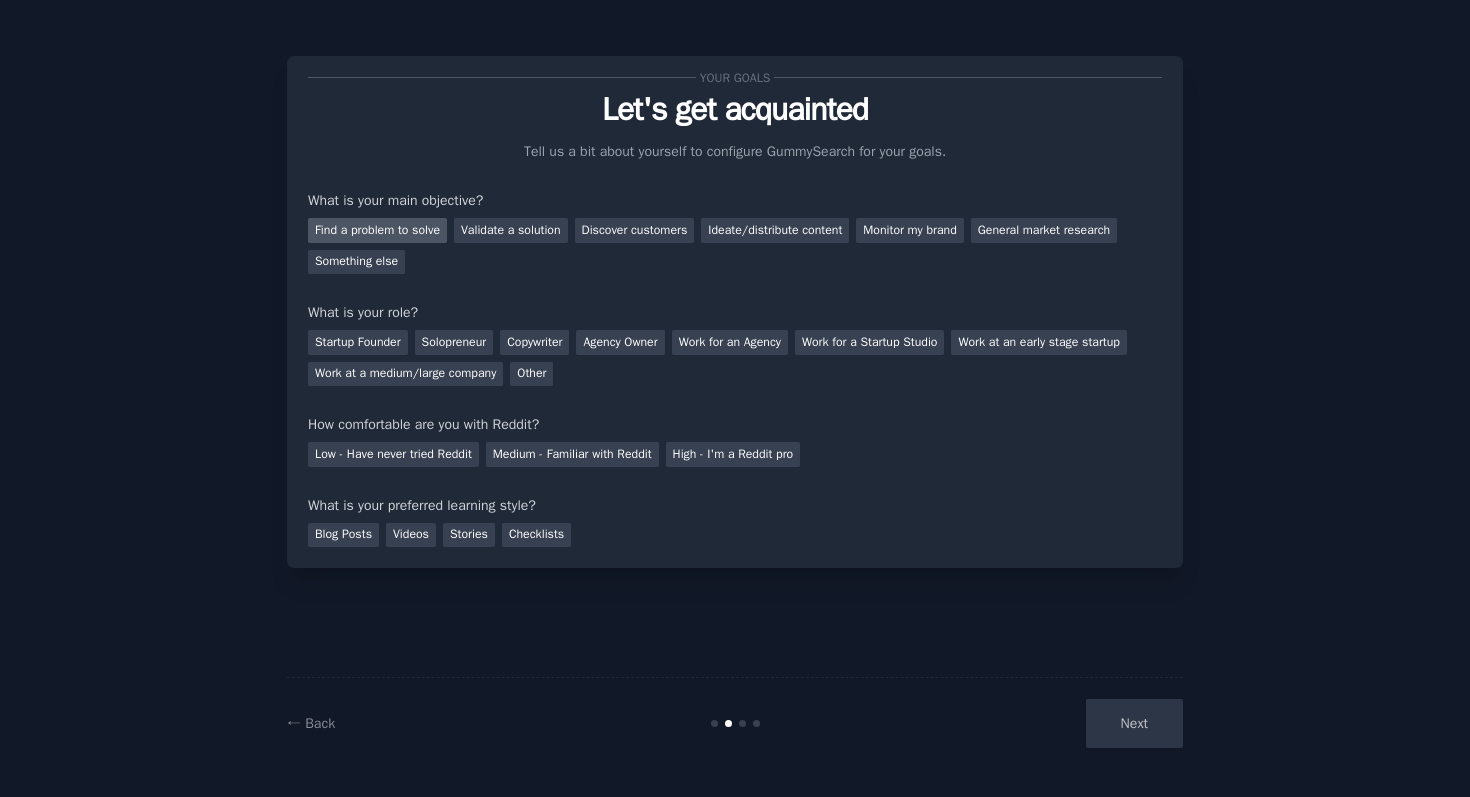 click on "Find a problem to solve" at bounding box center [377, 230] 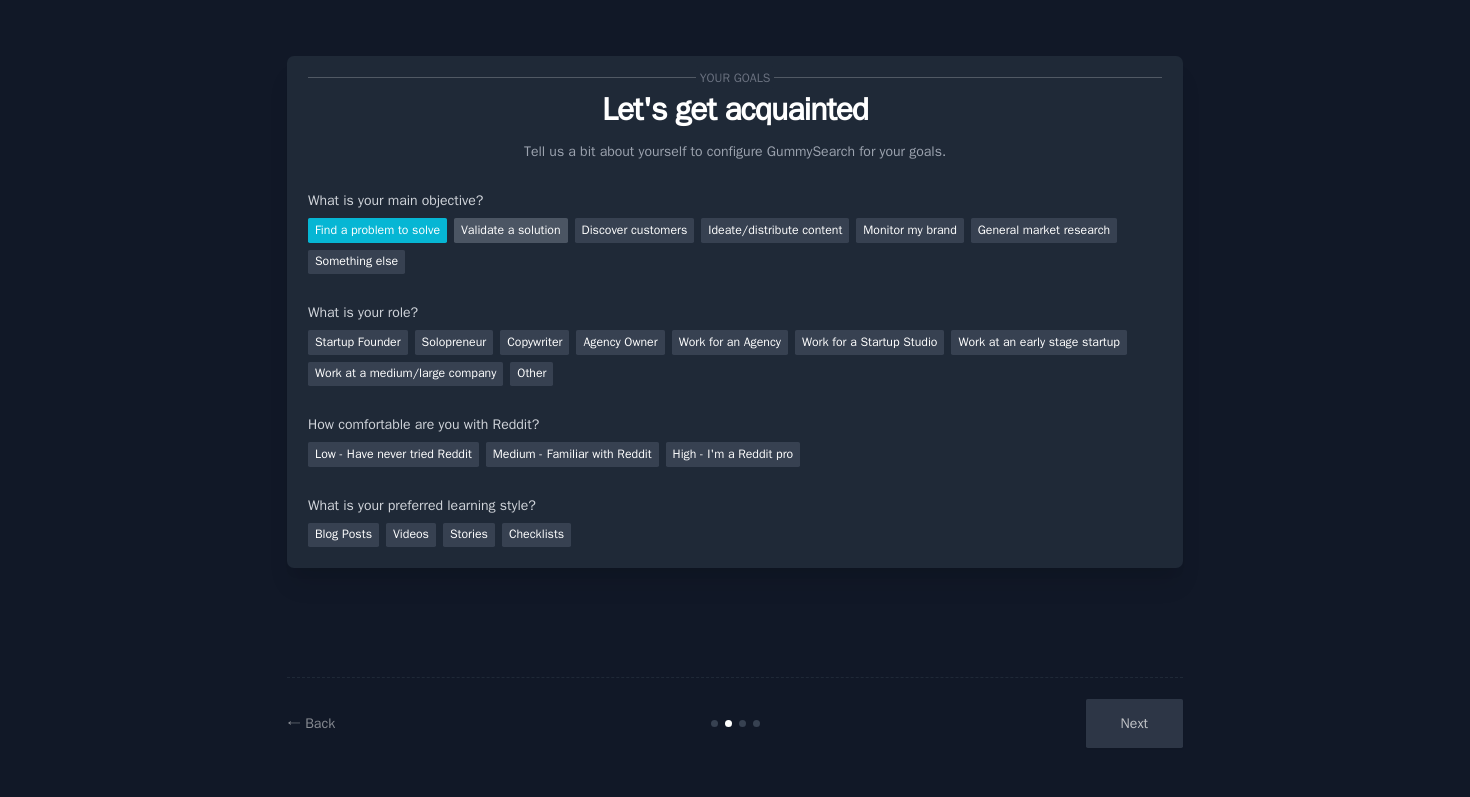 click on "Validate a solution" at bounding box center (511, 230) 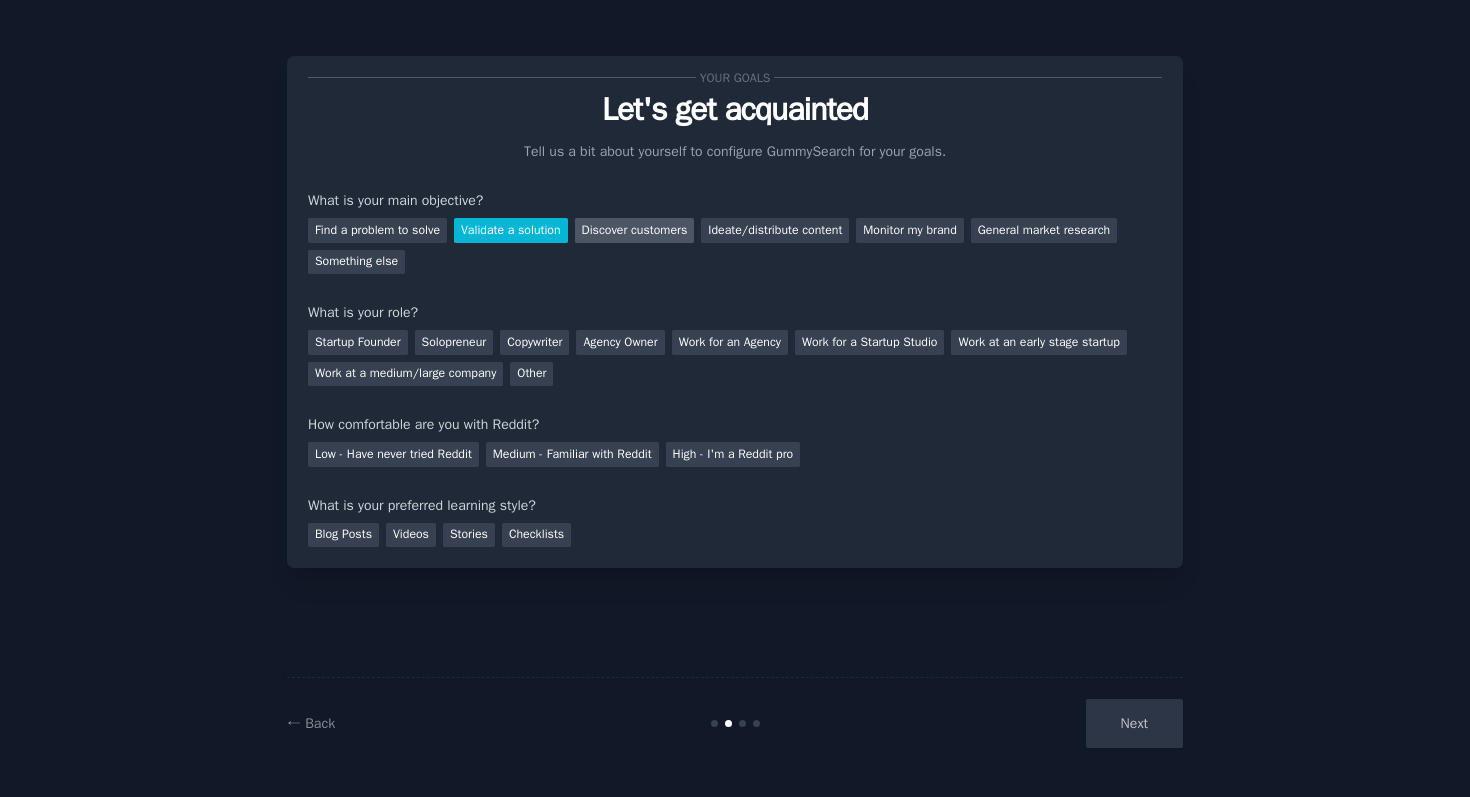 click on "Discover customers" at bounding box center [635, 230] 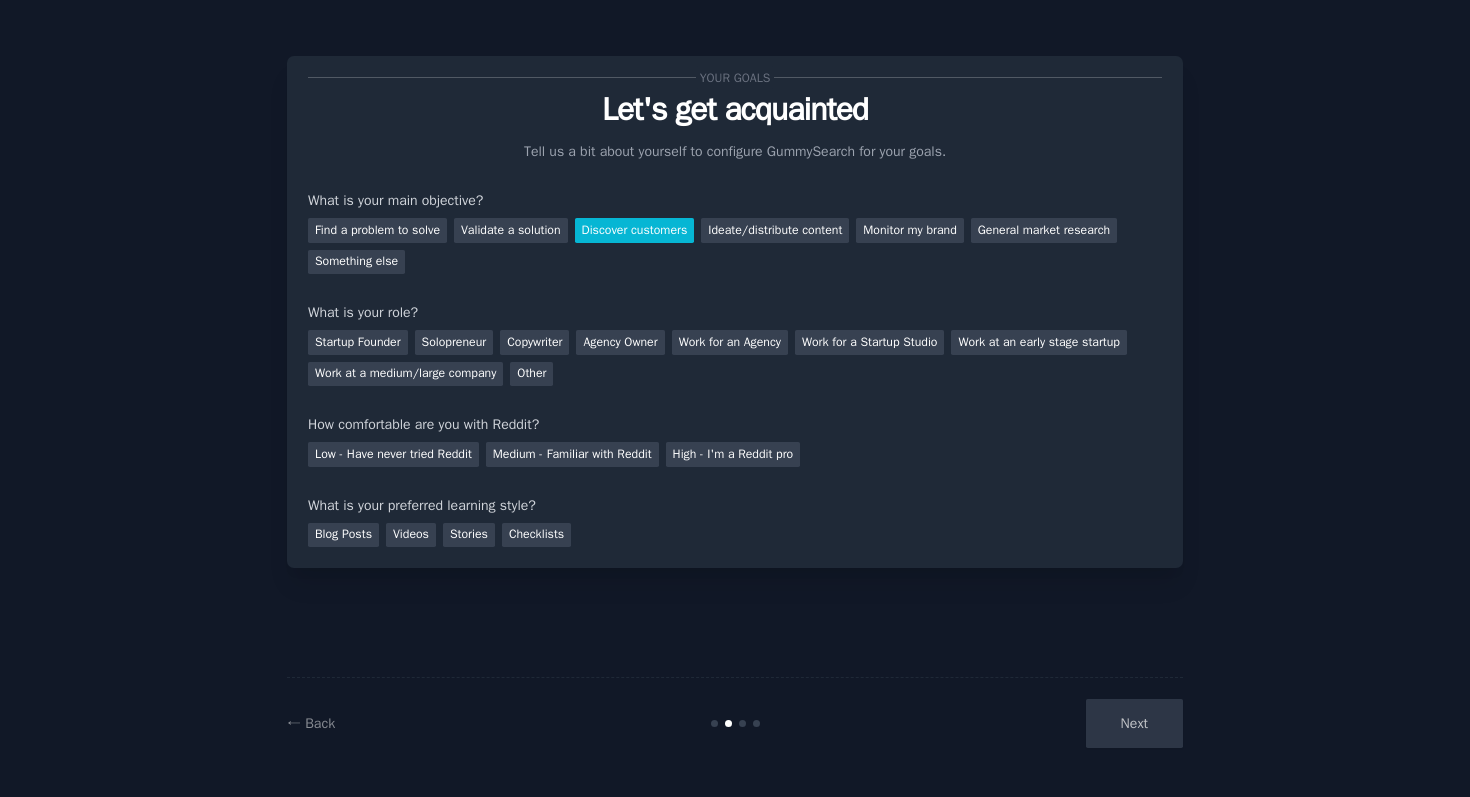 click on "Find a problem to solve Validate a solution Discover customers Ideate/distribute content Monitor my brand General market research Something else" at bounding box center (735, 242) 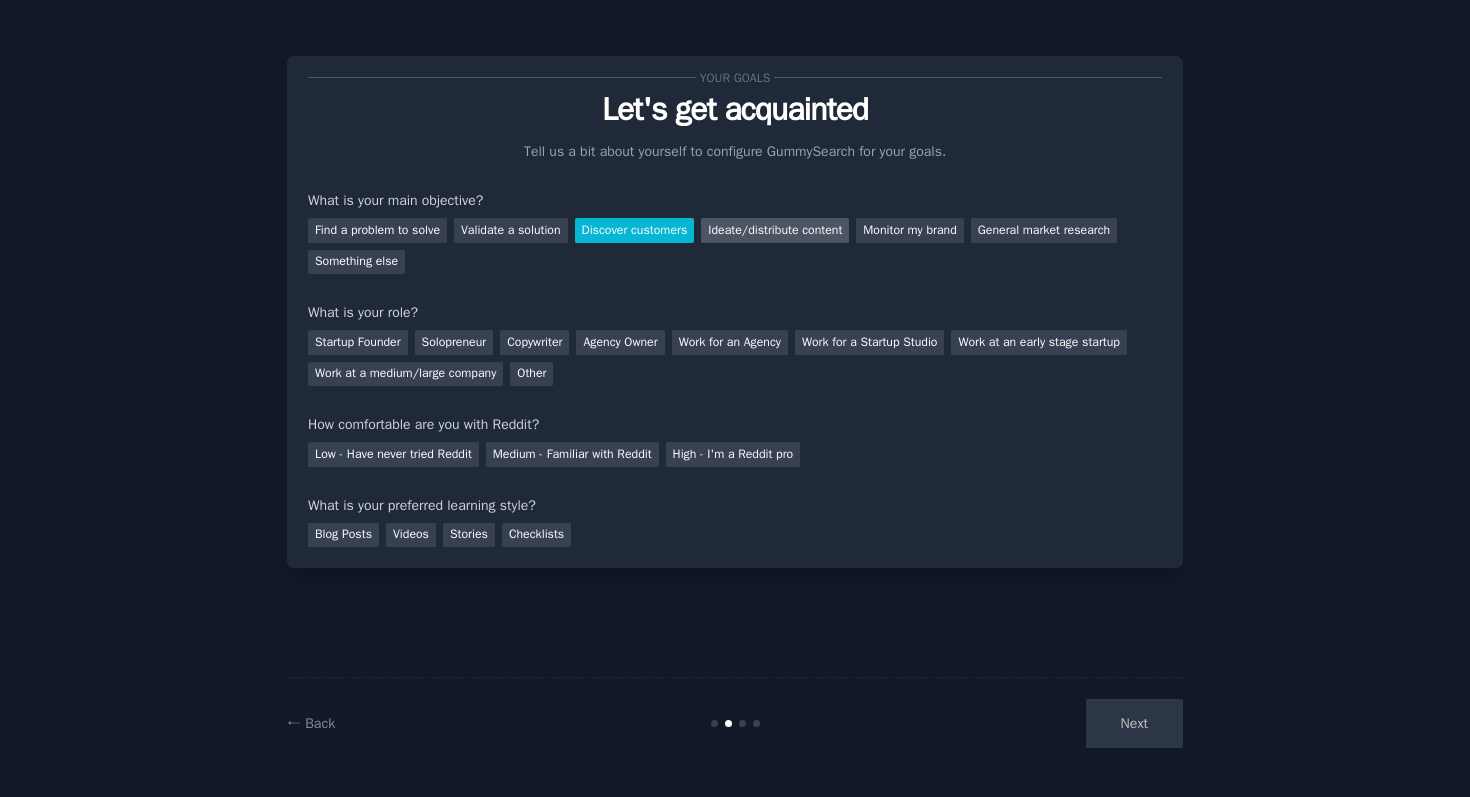 click on "Ideate/distribute content" at bounding box center [775, 230] 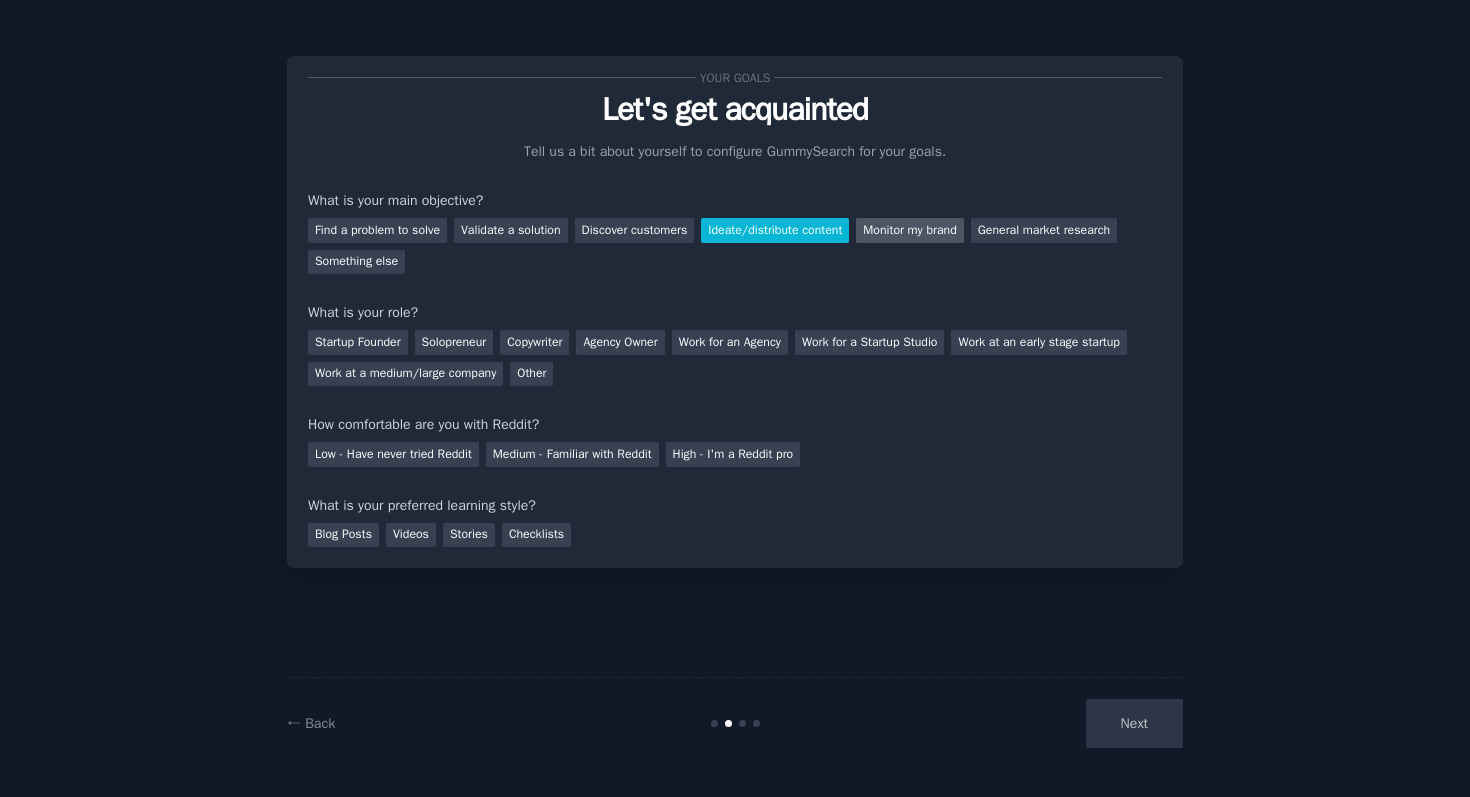 click on "Monitor my brand" at bounding box center [909, 230] 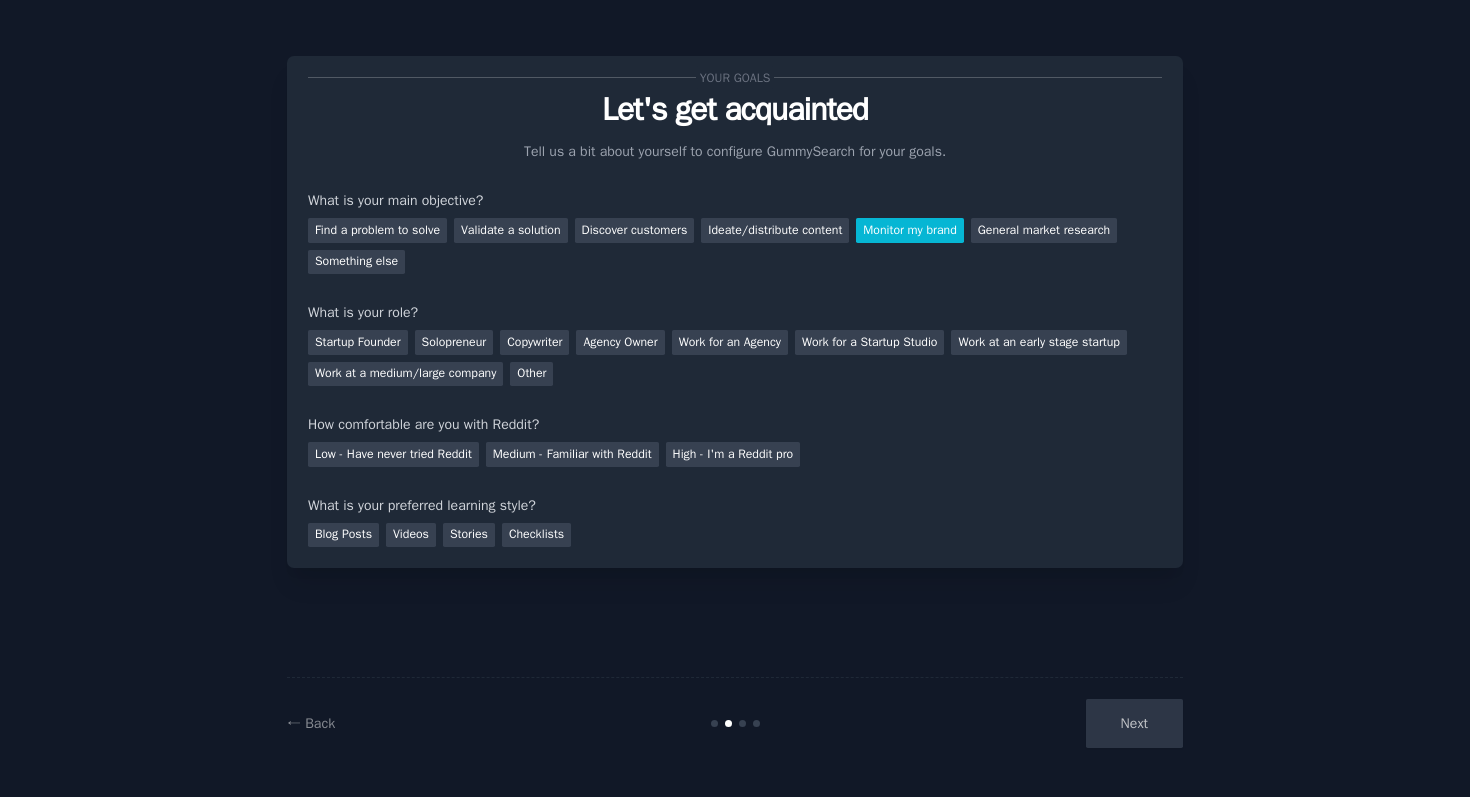 click on "What is your role?" at bounding box center (735, 312) 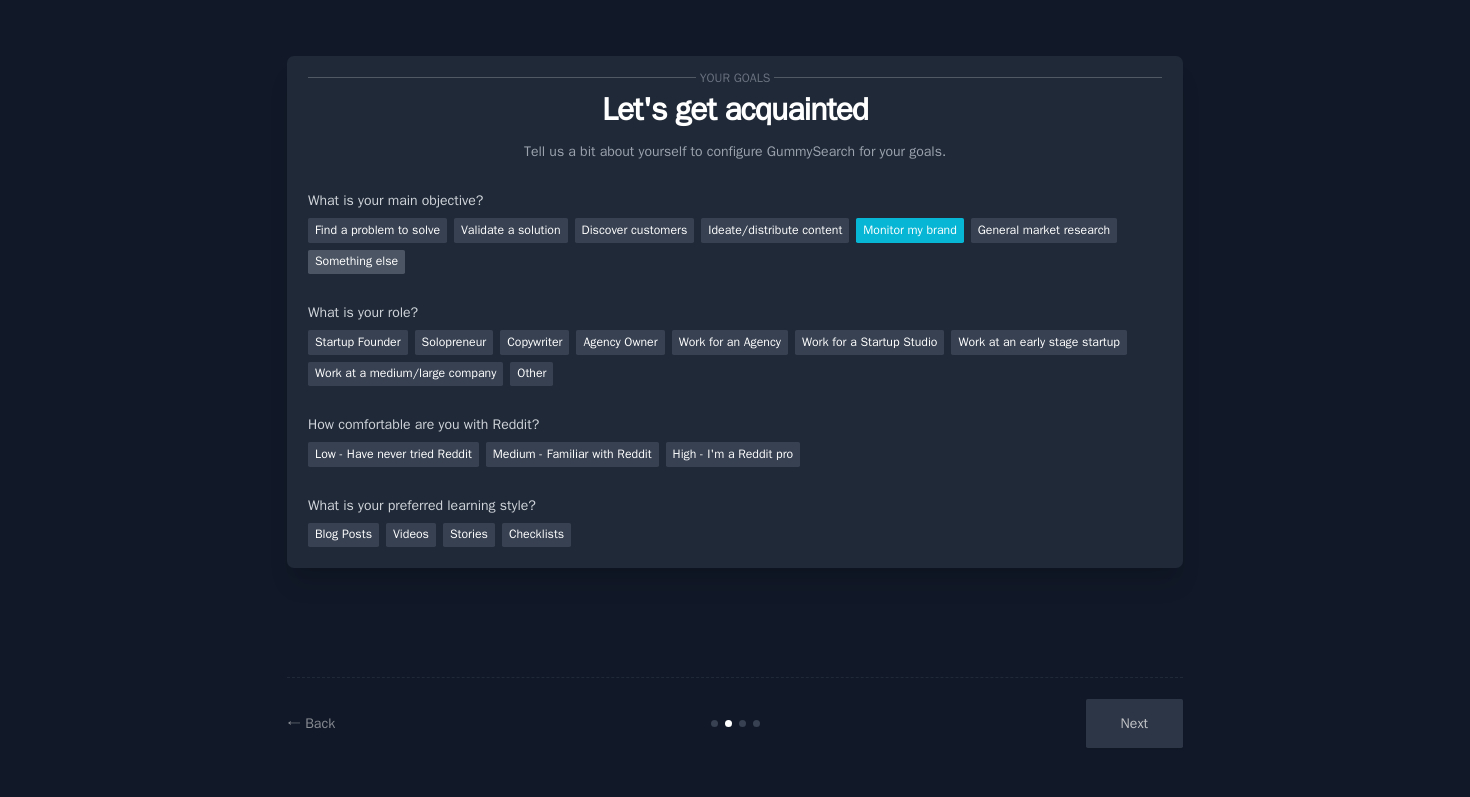 click on "Something else" at bounding box center (356, 262) 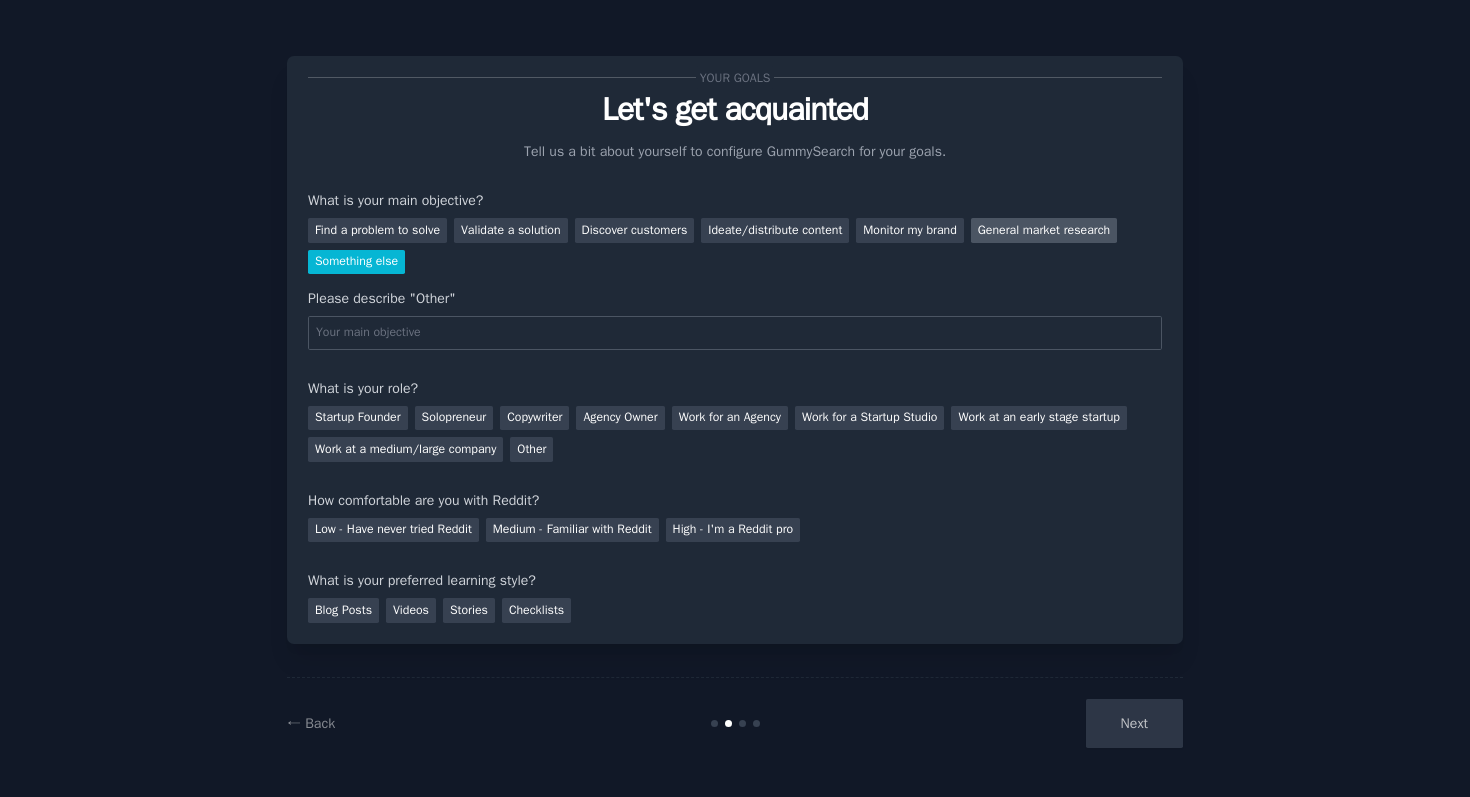 click on "General market research" at bounding box center [1044, 230] 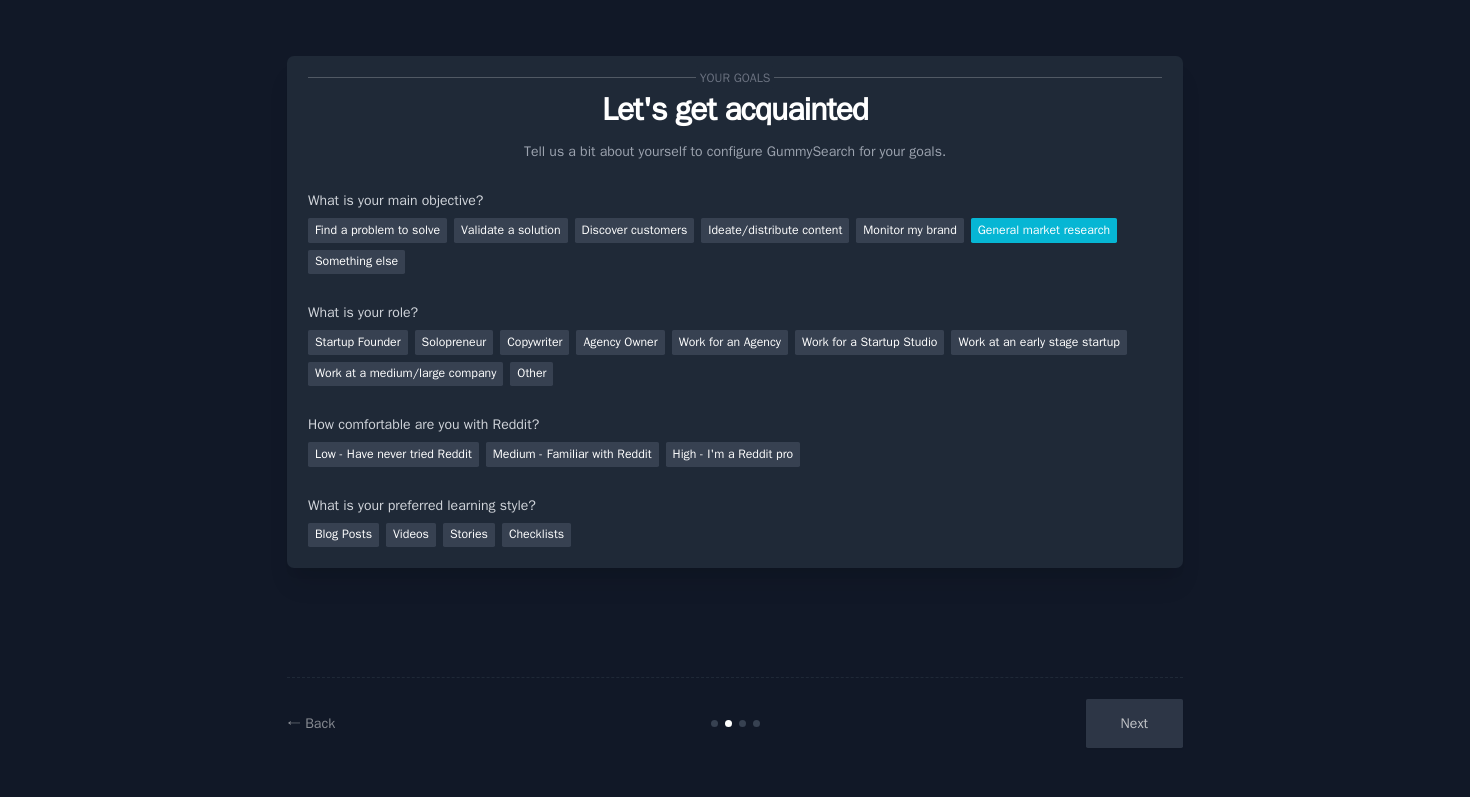 click on "Find a problem to solve Validate a solution Discover customers Ideate/distribute content Monitor my brand General market research Something else" at bounding box center (735, 242) 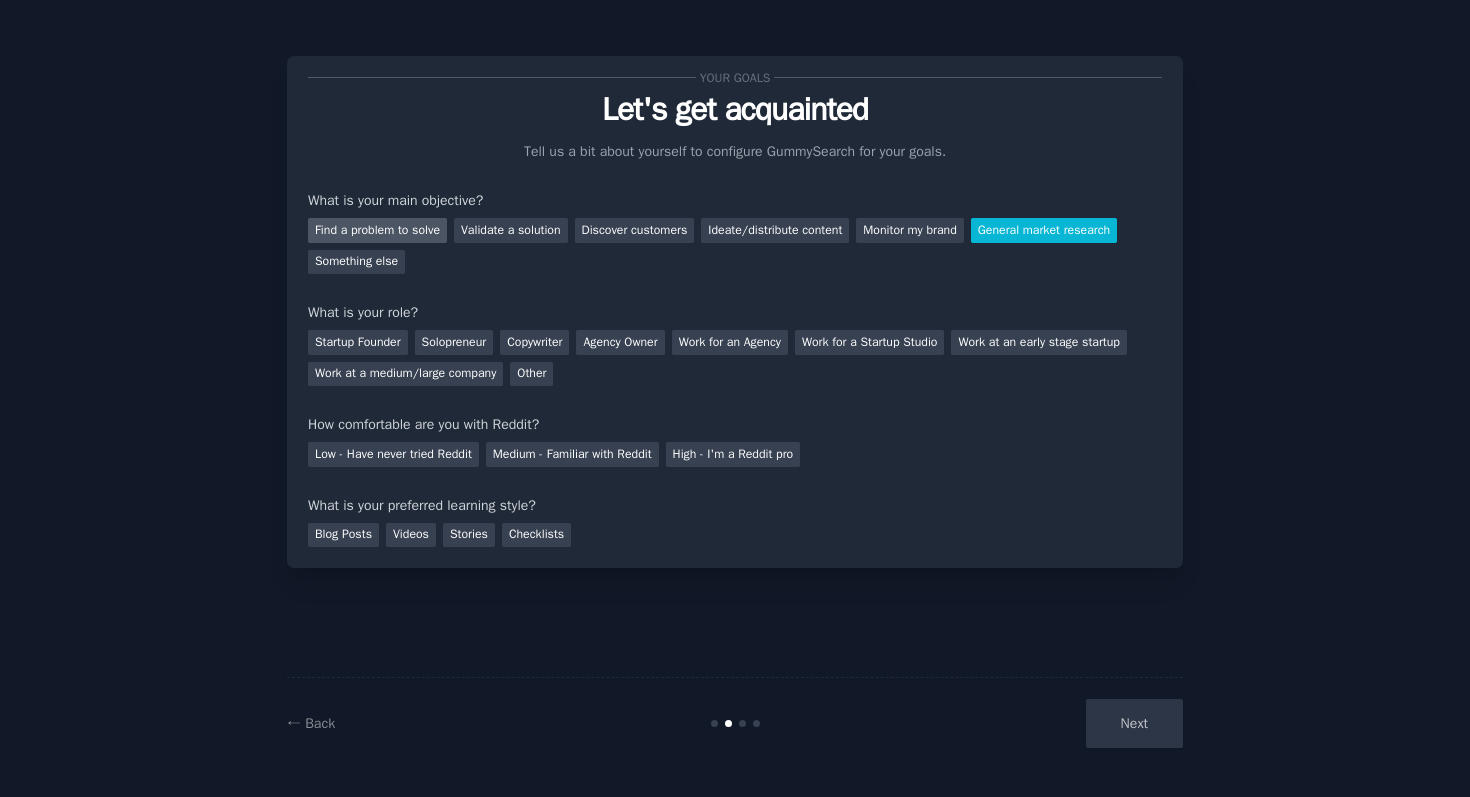 click on "Find a problem to solve" at bounding box center (377, 230) 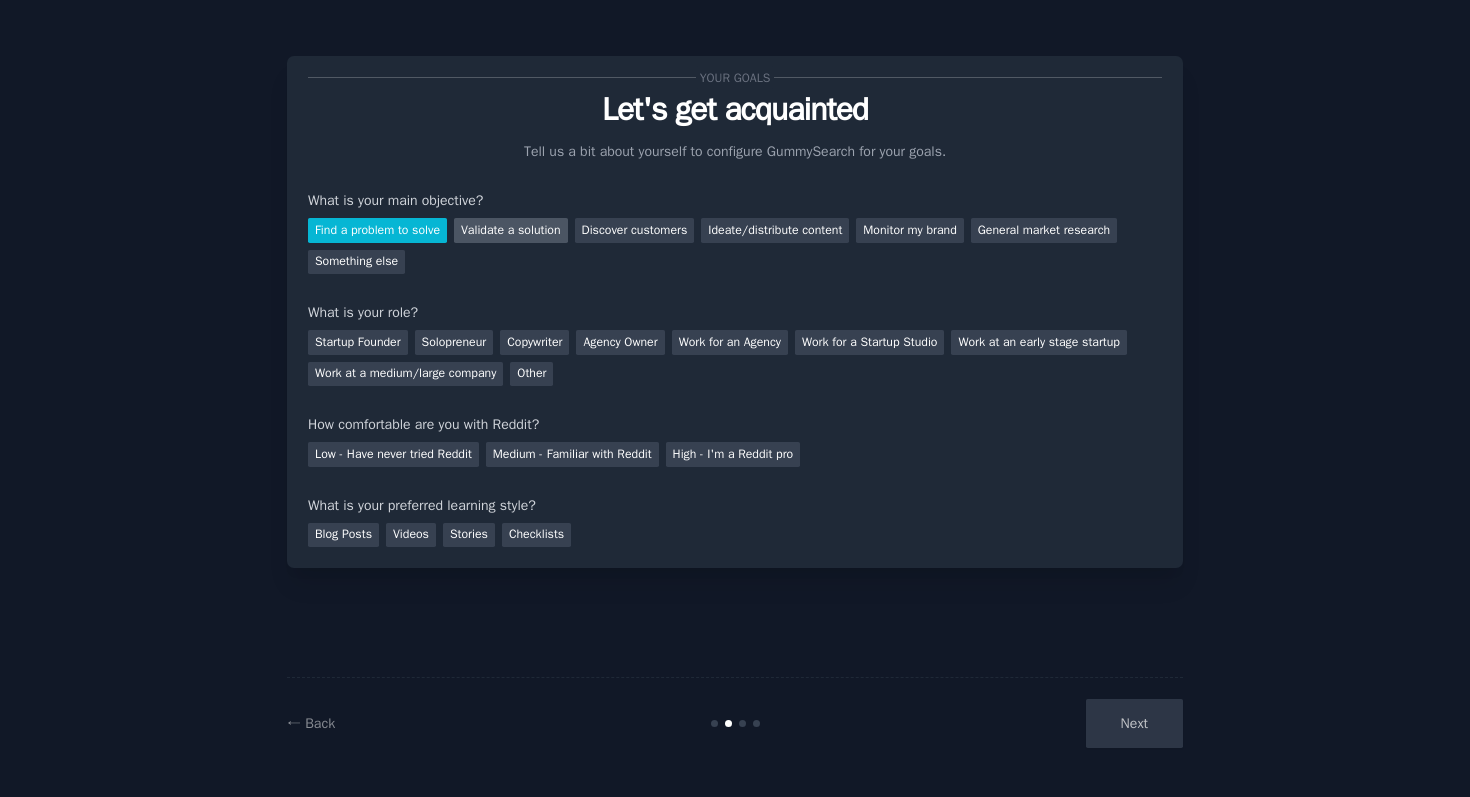 click on "Validate a solution" at bounding box center [511, 230] 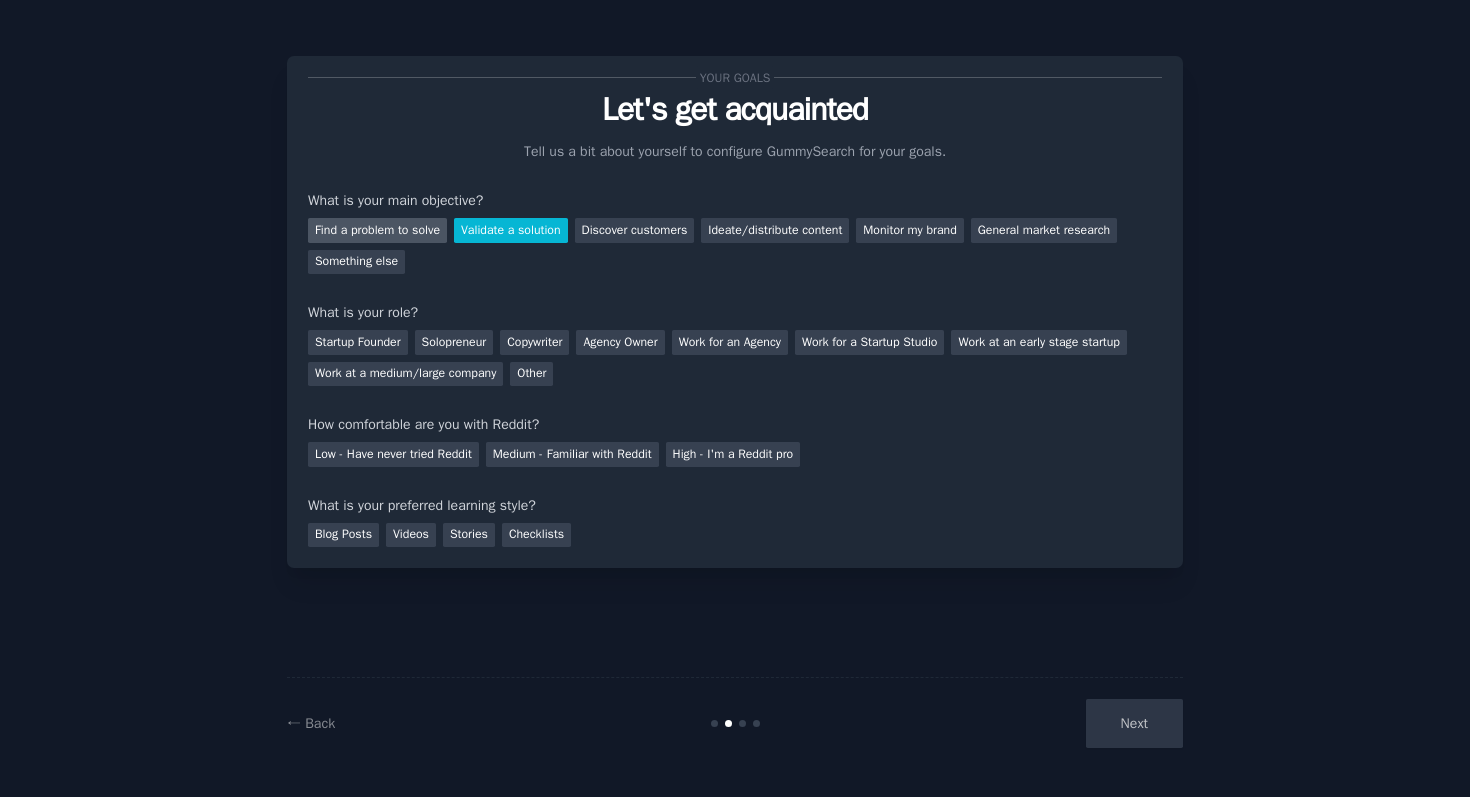 click on "Find a problem to solve" at bounding box center (377, 230) 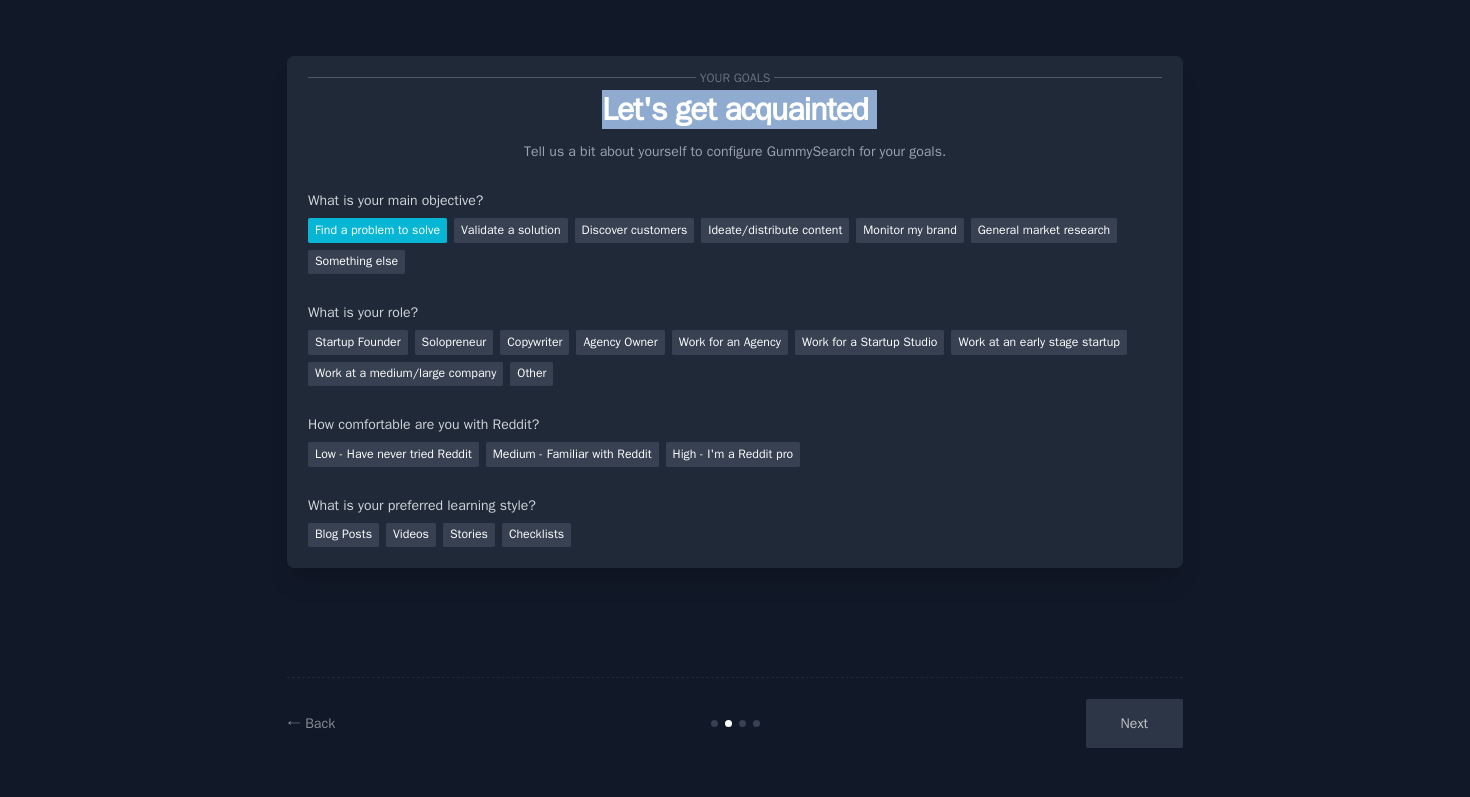 drag, startPoint x: 584, startPoint y: 125, endPoint x: 719, endPoint y: 149, distance: 137.11674 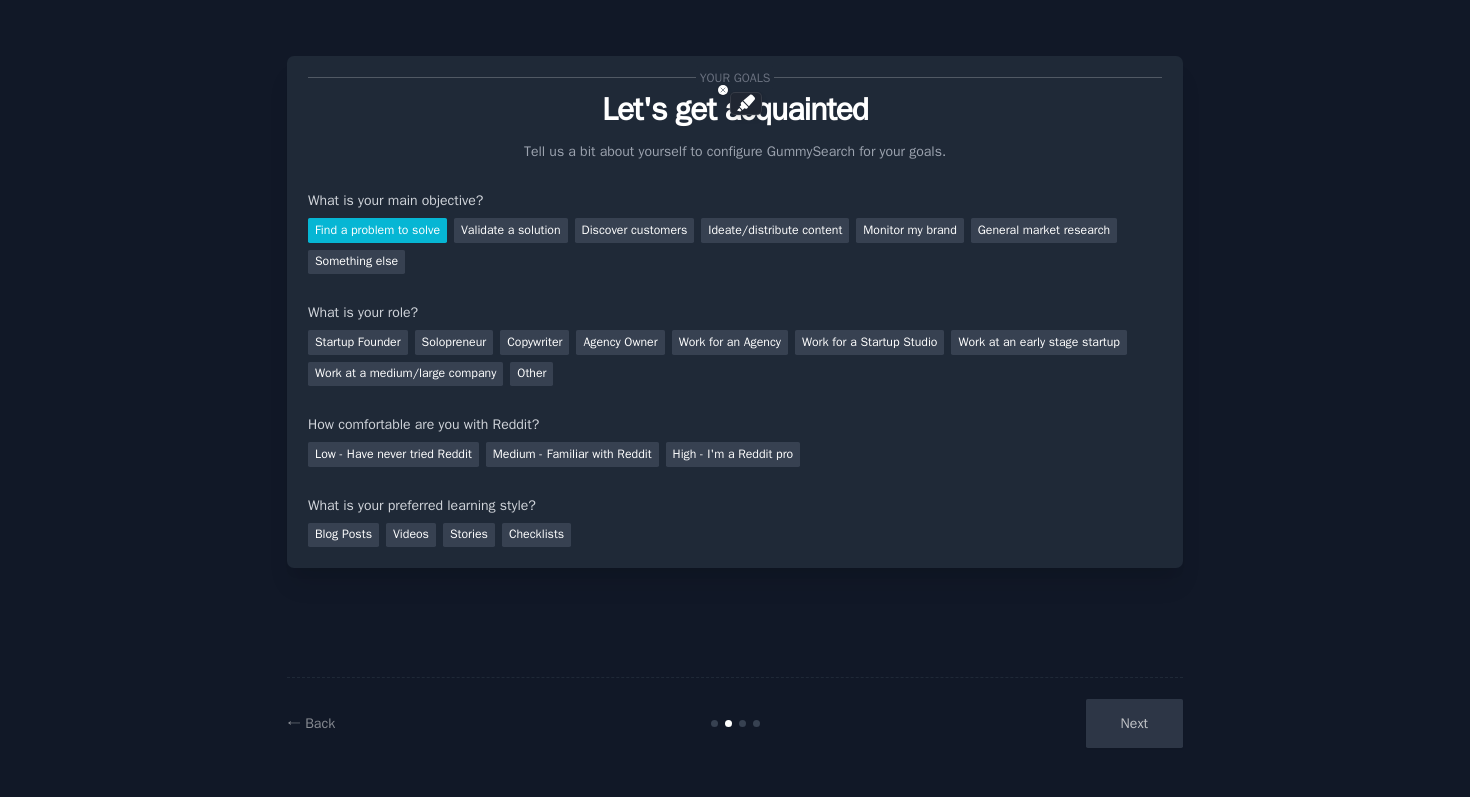 click on "Your goals Let's get acquainted Tell us a bit about yourself to configure GummySearch for your goals. What is your main objective? Find a problem to solve Validate a solution Discover customers Ideate/distribute content Monitor my brand General market research Something else What is your role? Startup Founder Solopreneur Copywriter Agency Owner Work for an Agency Work for a Startup Studio Work at an early stage startup Work at a medium/large company Other How comfortable are you with Reddit? Low - Have never tried Reddit Medium - Familiar with Reddit High - I'm a Reddit pro What is your preferred learning style? Blog Posts Videos Stories Checklists" at bounding box center (735, 312) 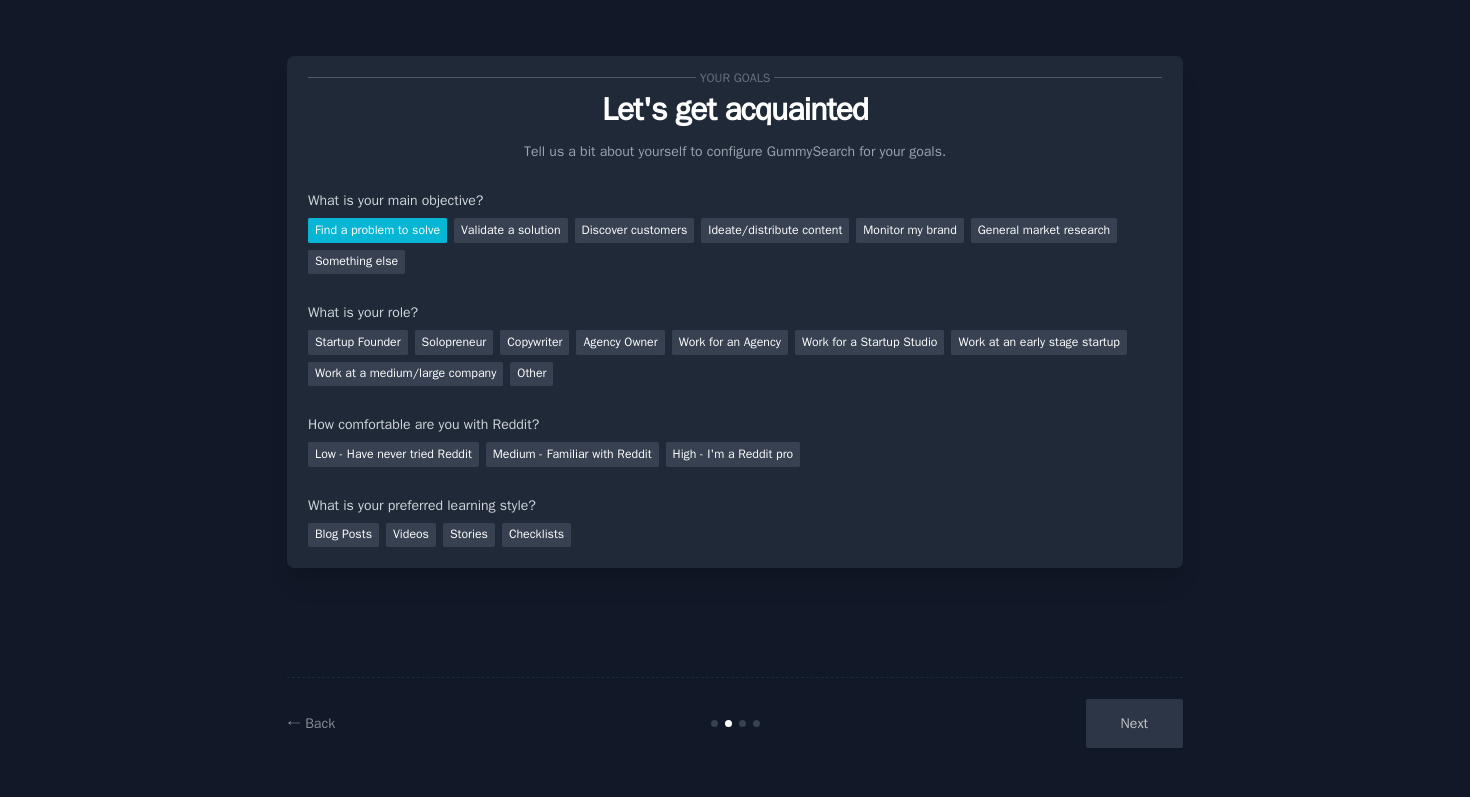 drag, startPoint x: 309, startPoint y: 300, endPoint x: 457, endPoint y: 300, distance: 148 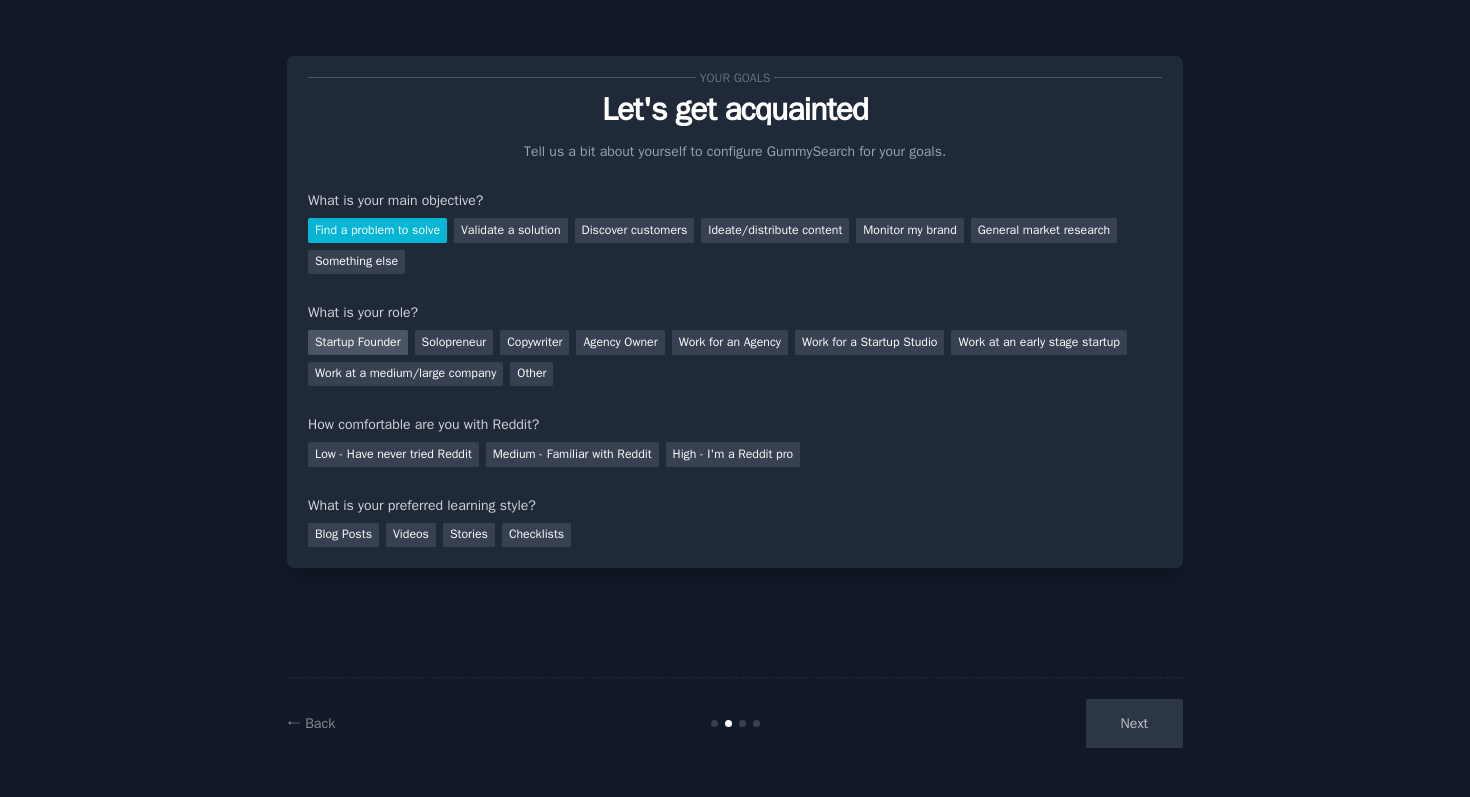 click on "Startup Founder" at bounding box center (358, 342) 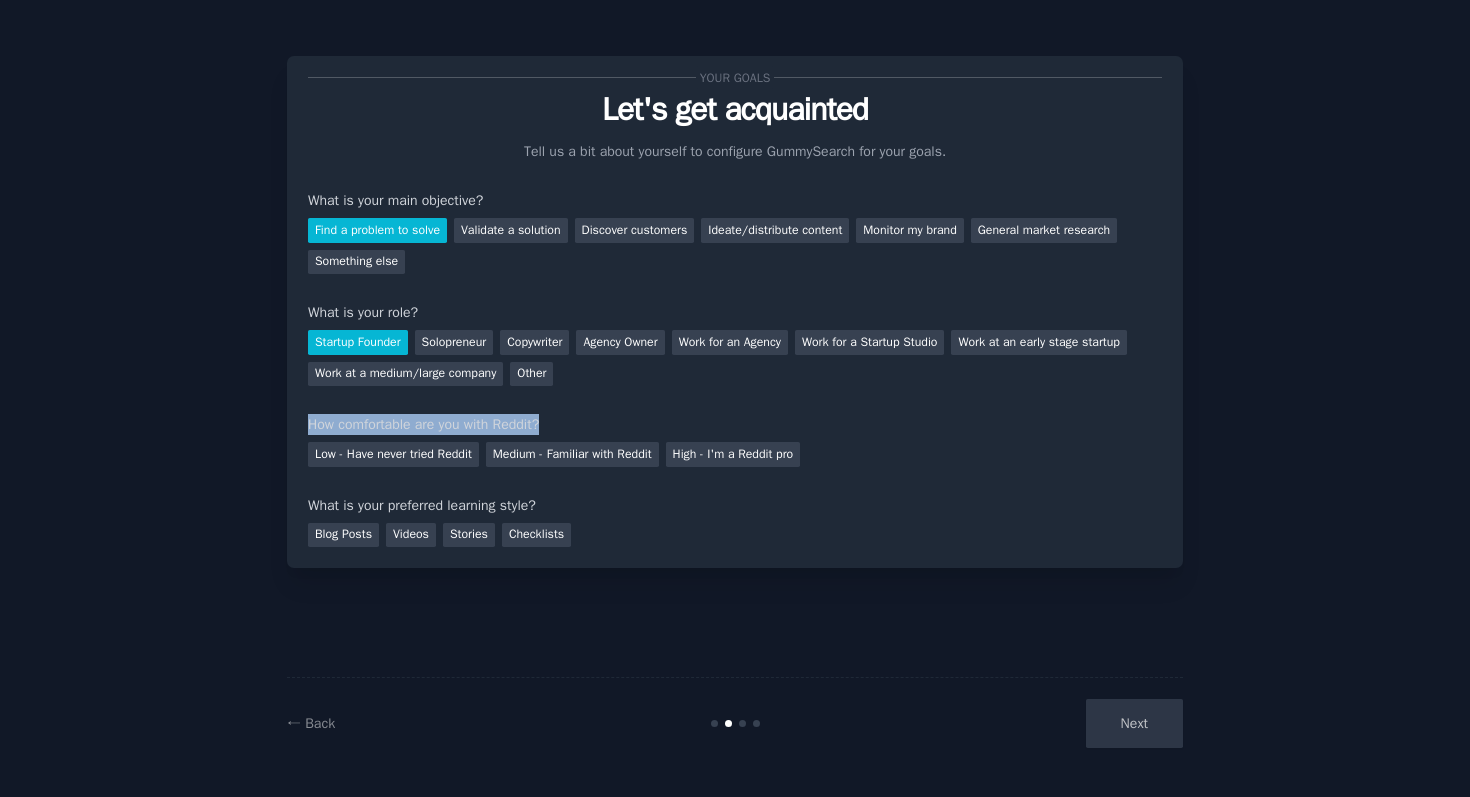 drag, startPoint x: 306, startPoint y: 426, endPoint x: 582, endPoint y: 426, distance: 276 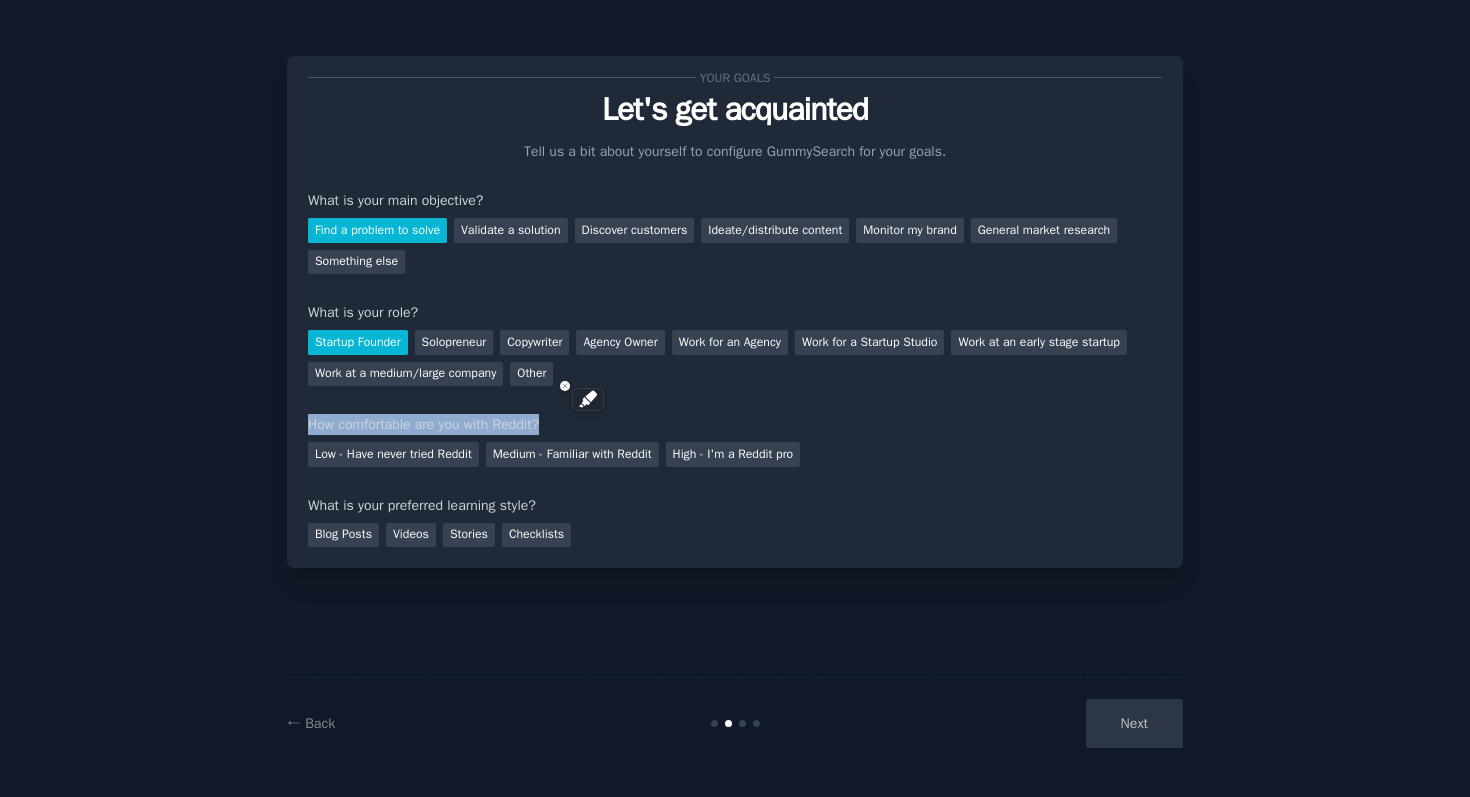 click on "How comfortable are you with Reddit?" at bounding box center (735, 424) 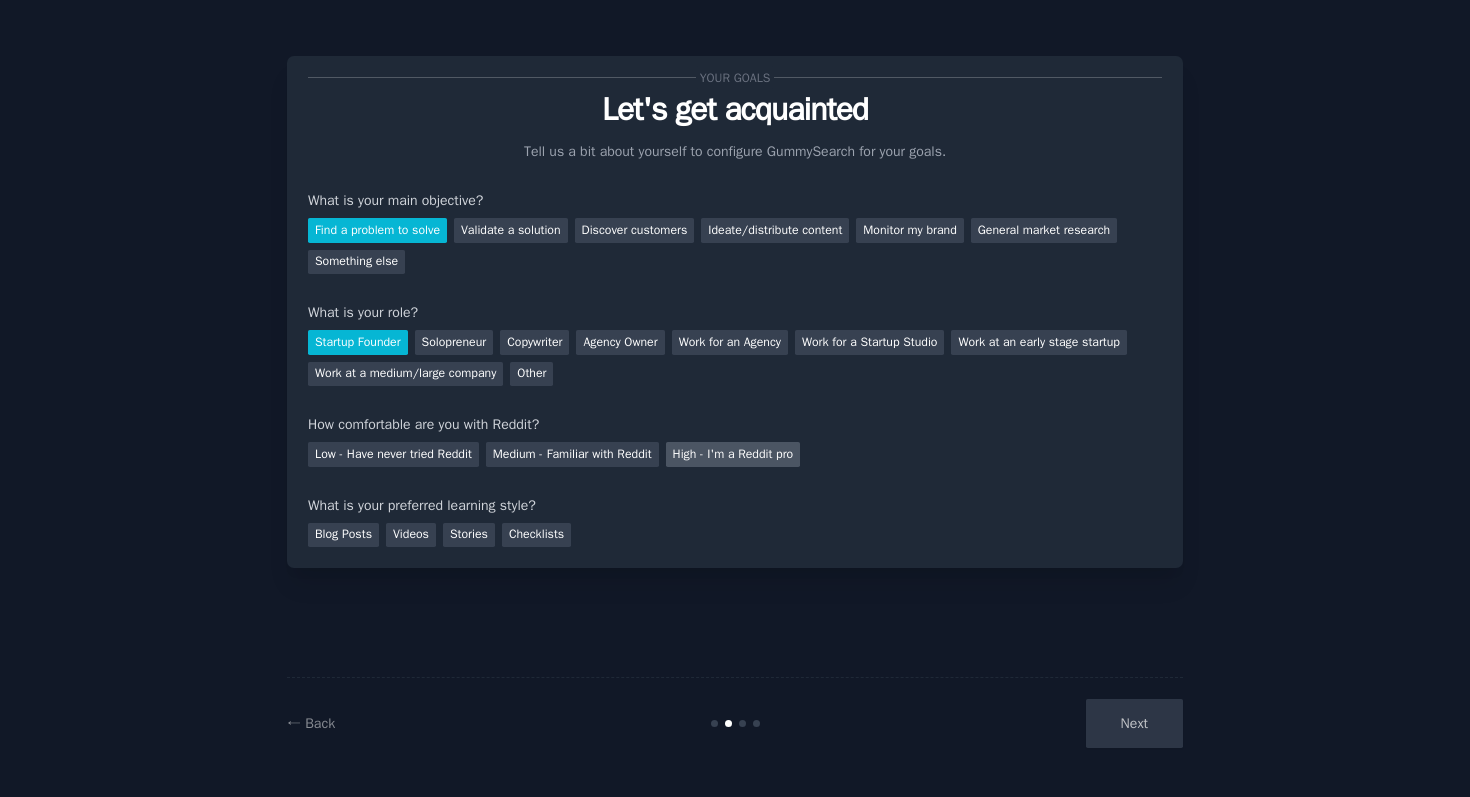 click on "High - I'm a Reddit pro" at bounding box center [733, 454] 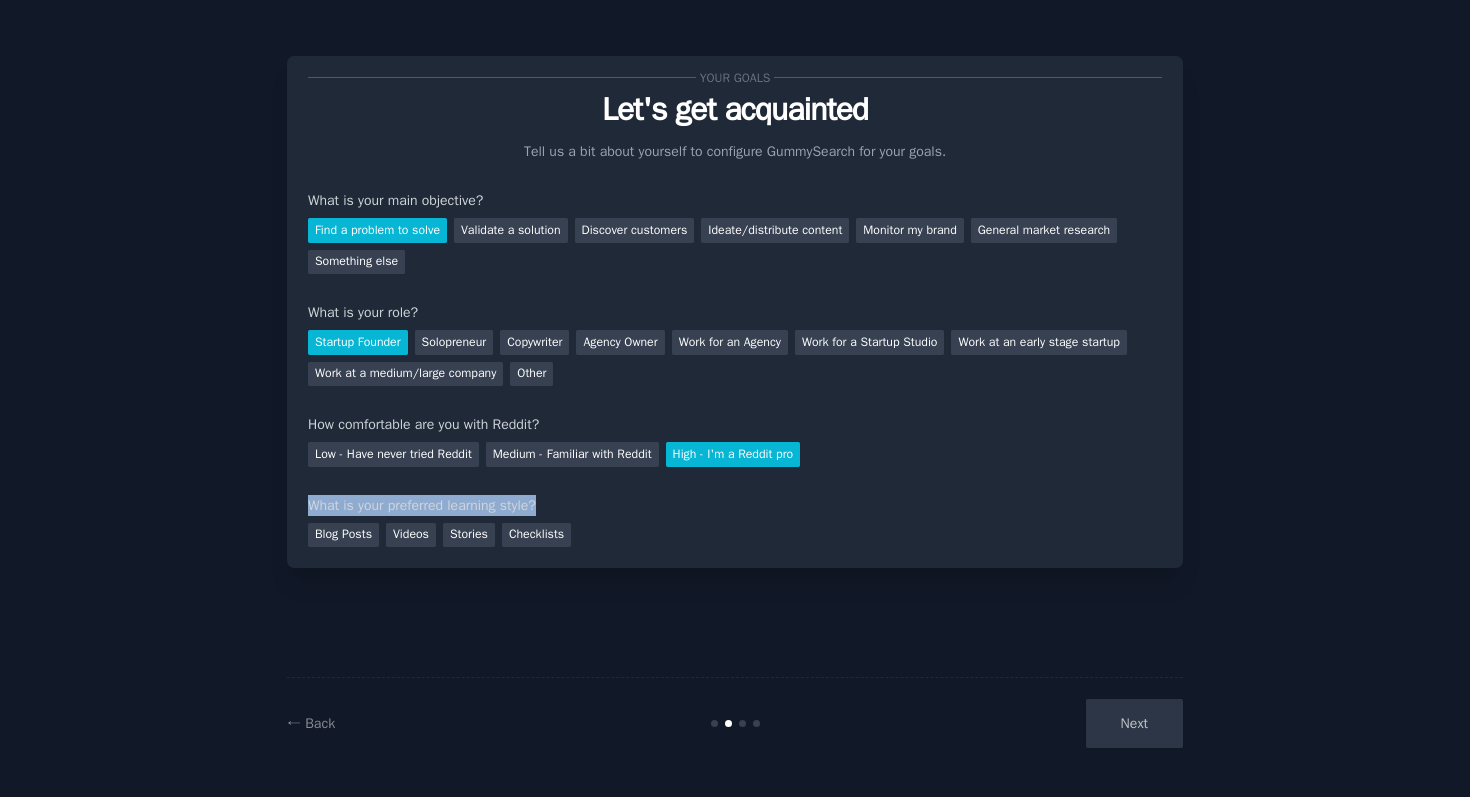 drag, startPoint x: 573, startPoint y: 503, endPoint x: 263, endPoint y: 503, distance: 310 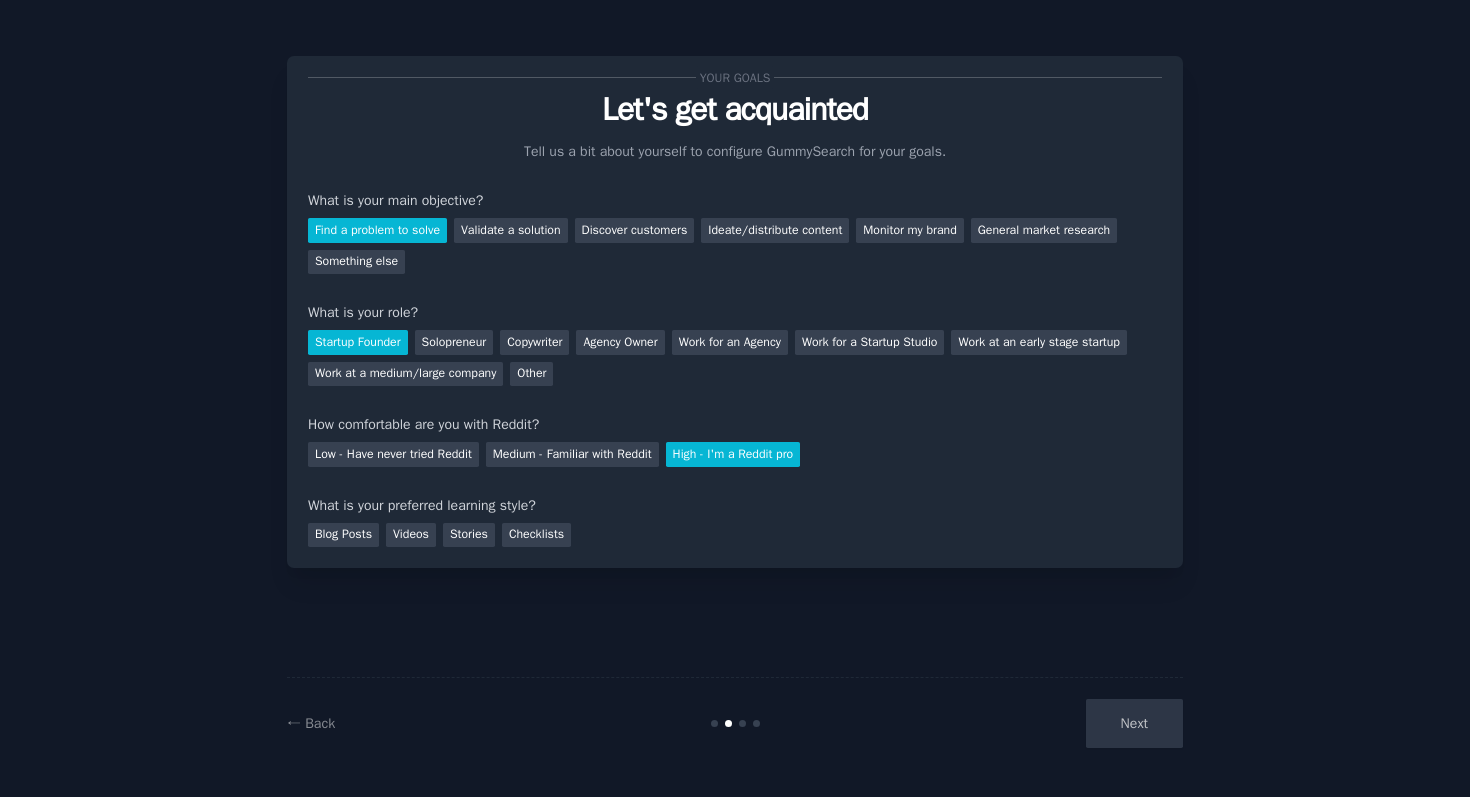 click on "What is your preferred learning style?" at bounding box center (735, 505) 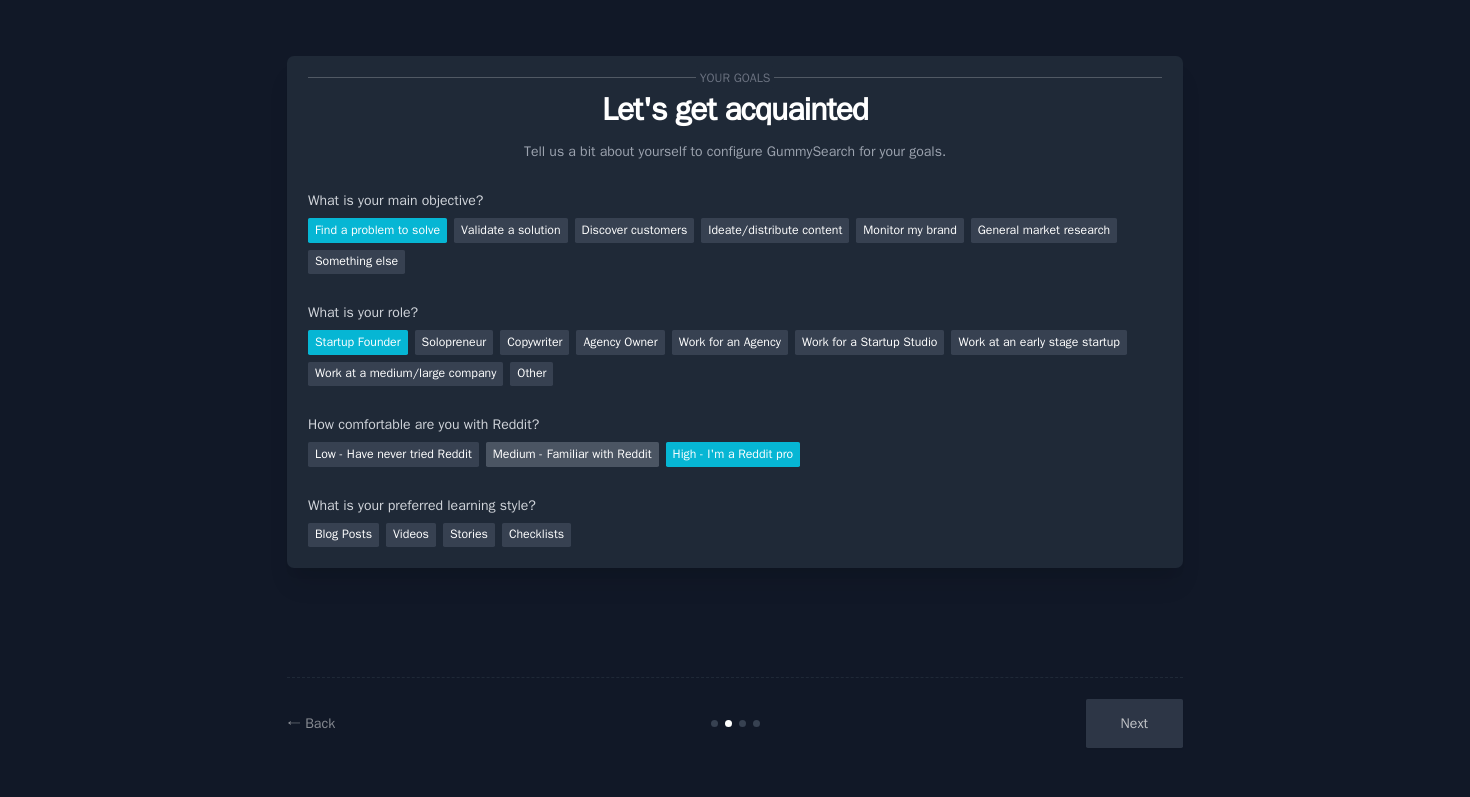 click on "Medium - Familiar with Reddit" at bounding box center (572, 454) 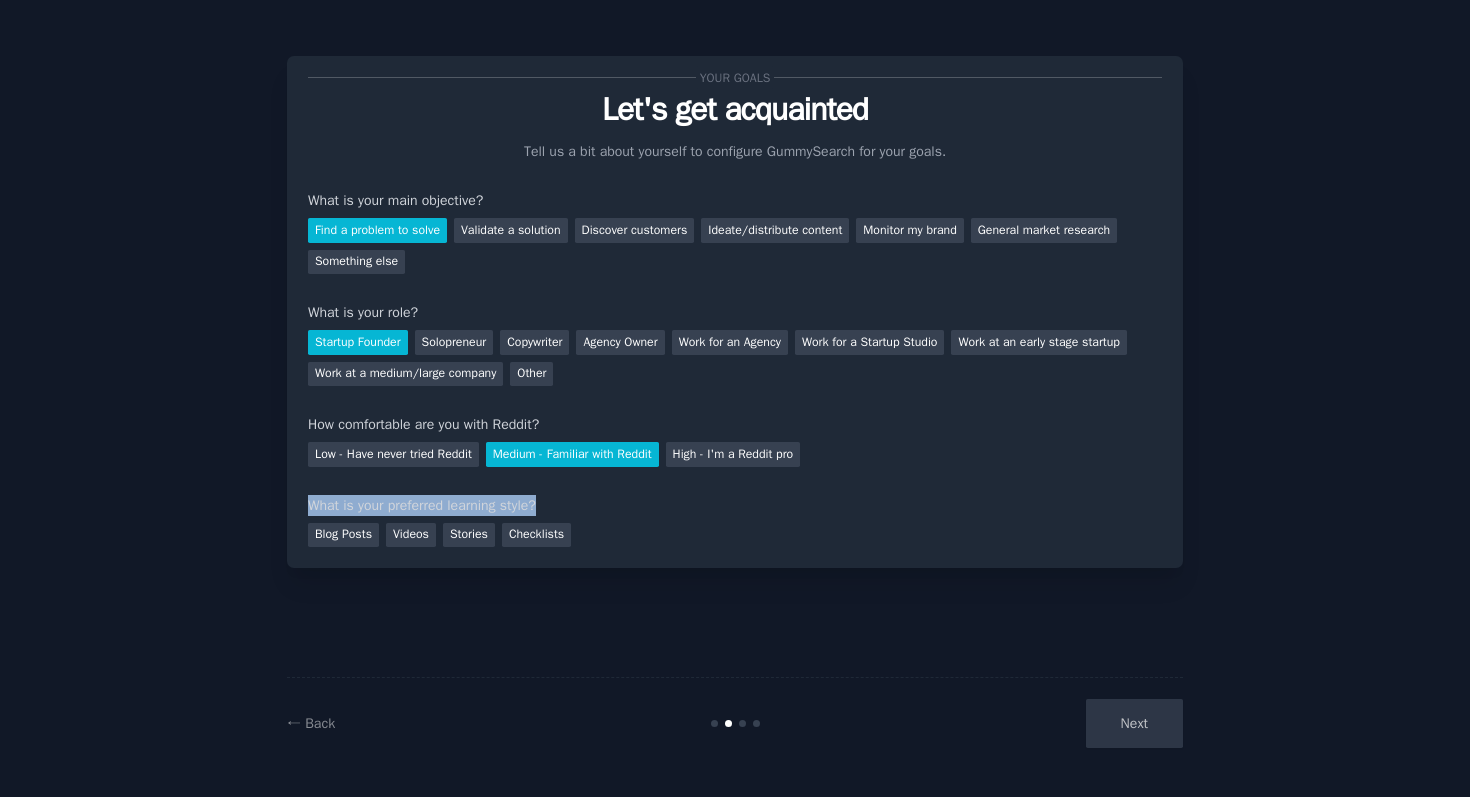 drag, startPoint x: 650, startPoint y: 501, endPoint x: 253, endPoint y: 509, distance: 397.0806 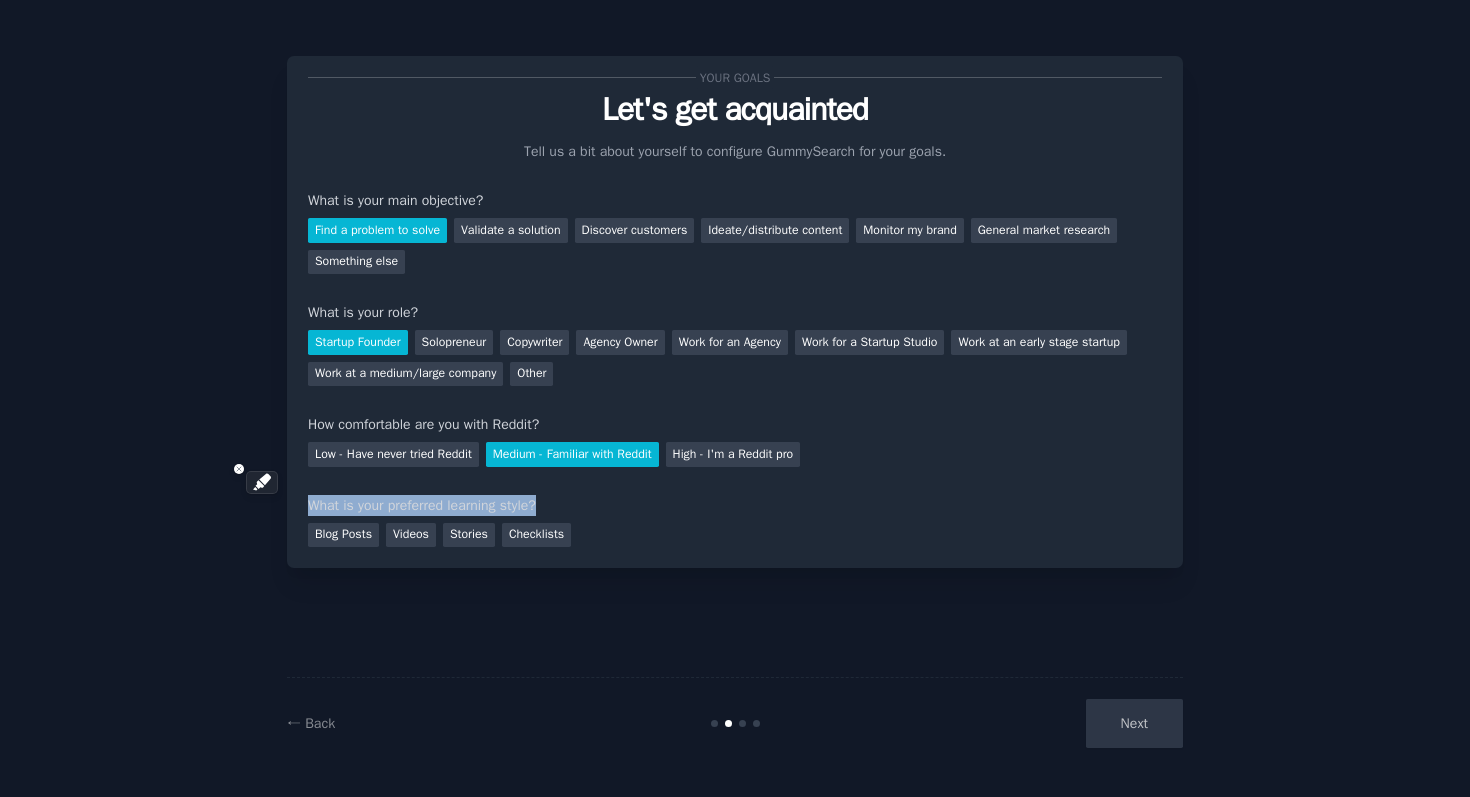 click on "Your goals Let's get acquainted Tell us a bit about yourself to configure GummySearch for your goals. What is your main objective? Find a problem to solve Validate a solution Discover customers Ideate/distribute content Monitor my brand General market research Something else What is your role? Startup Founder Solopreneur Copywriter Agency Owner Work for an Agency Work for a Startup Studio Work at an early stage startup Work at a medium/large company Other How comfortable are you with Reddit? Low - Have never tried Reddit Medium - Familiar with Reddit High - I'm a Reddit pro What is your preferred learning style? Blog Posts Videos Stories Checklists ← Back Next" at bounding box center (735, 398) 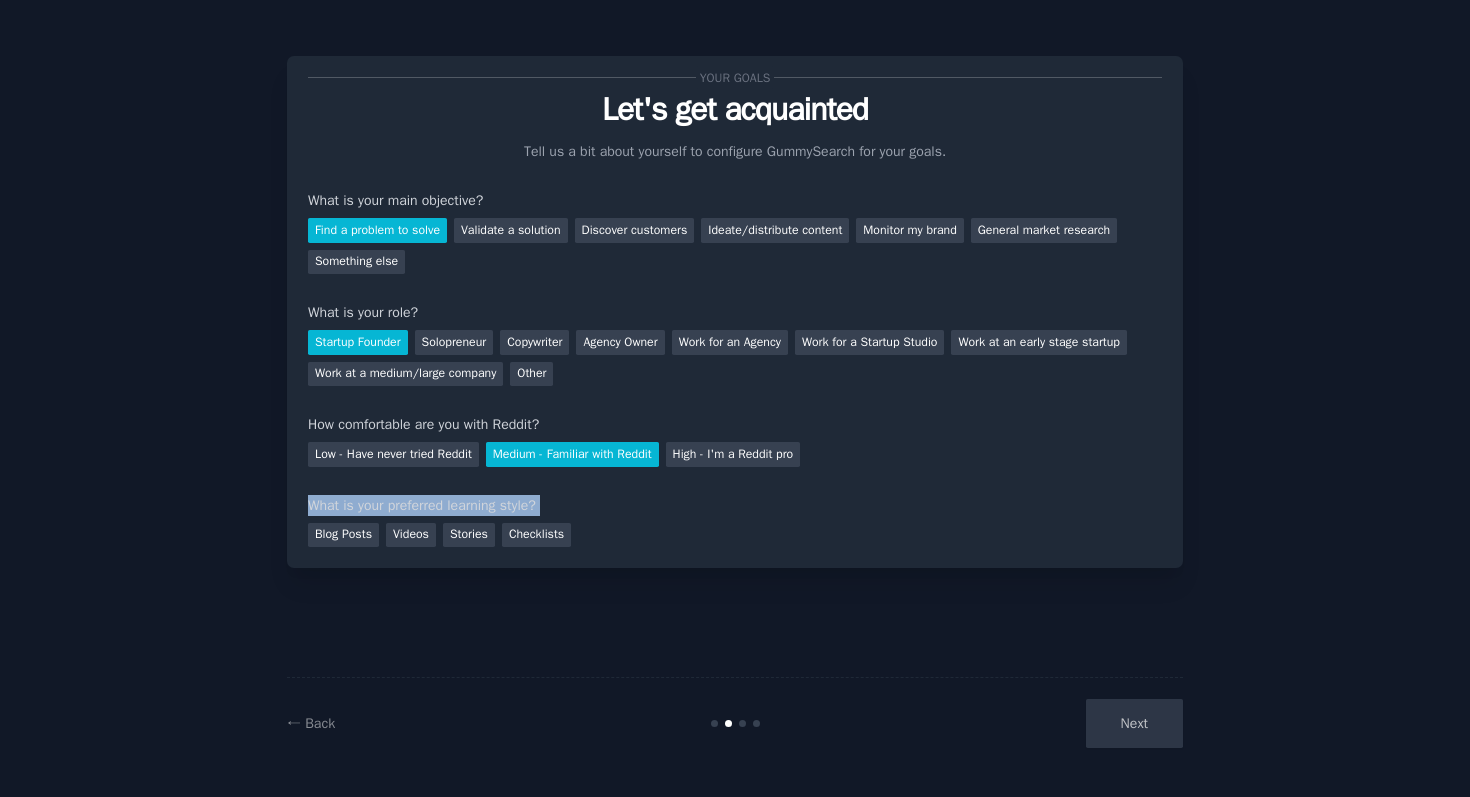drag, startPoint x: 253, startPoint y: 509, endPoint x: 699, endPoint y: 509, distance: 446 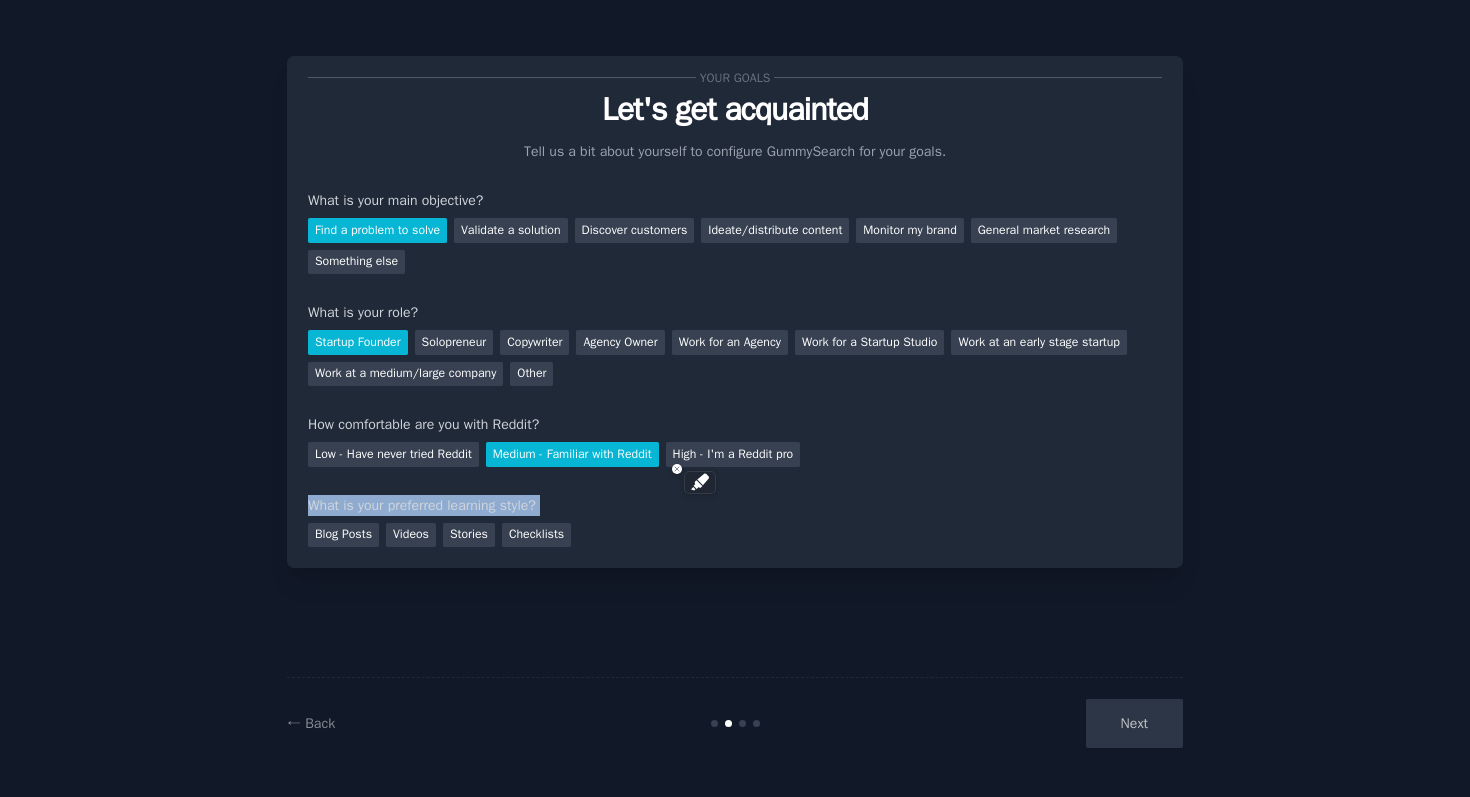 click on "What is your preferred learning style?" at bounding box center (735, 505) 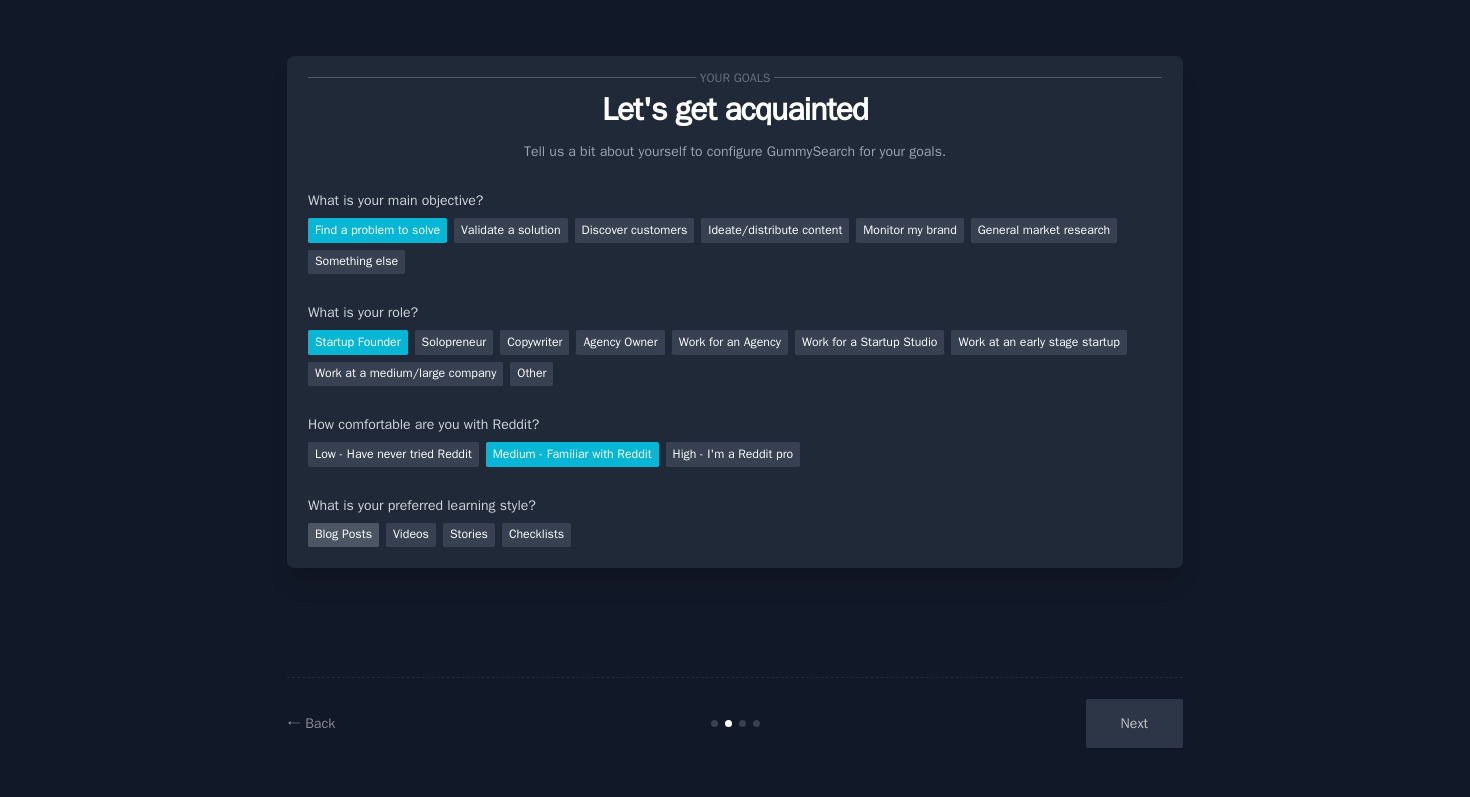 drag, startPoint x: 335, startPoint y: 545, endPoint x: 348, endPoint y: 545, distance: 13 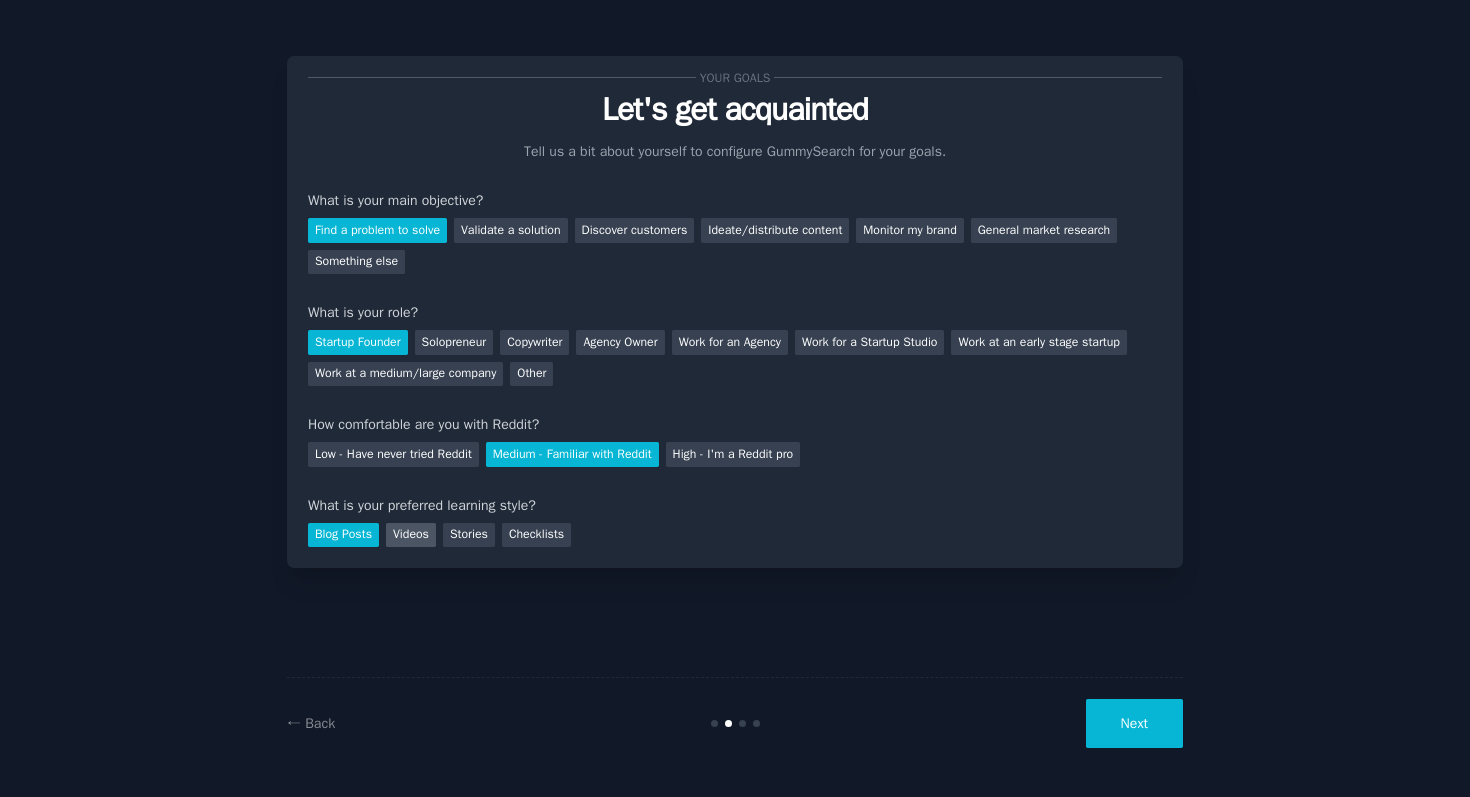 click on "Videos" at bounding box center [411, 535] 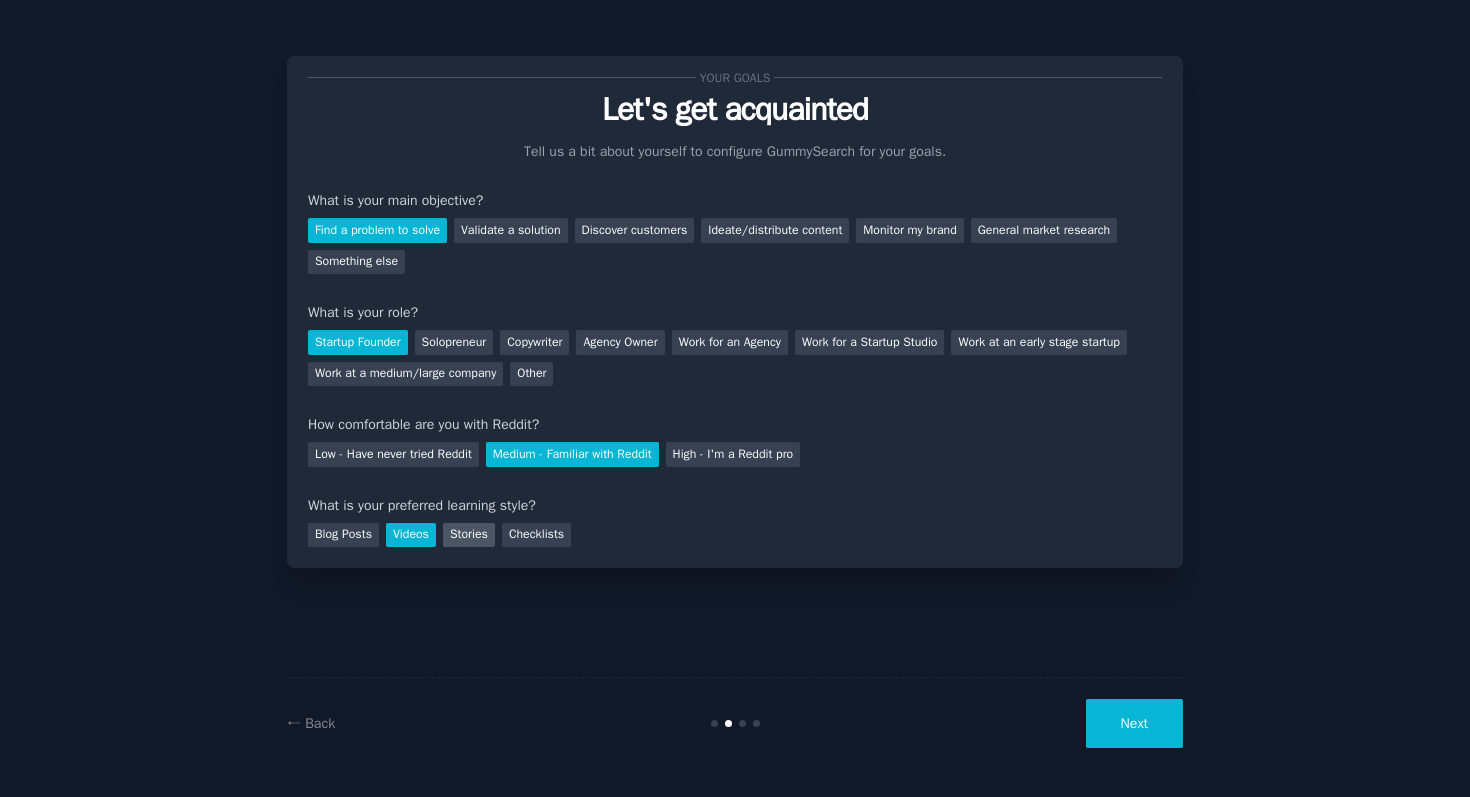 click on "Stories" at bounding box center [469, 535] 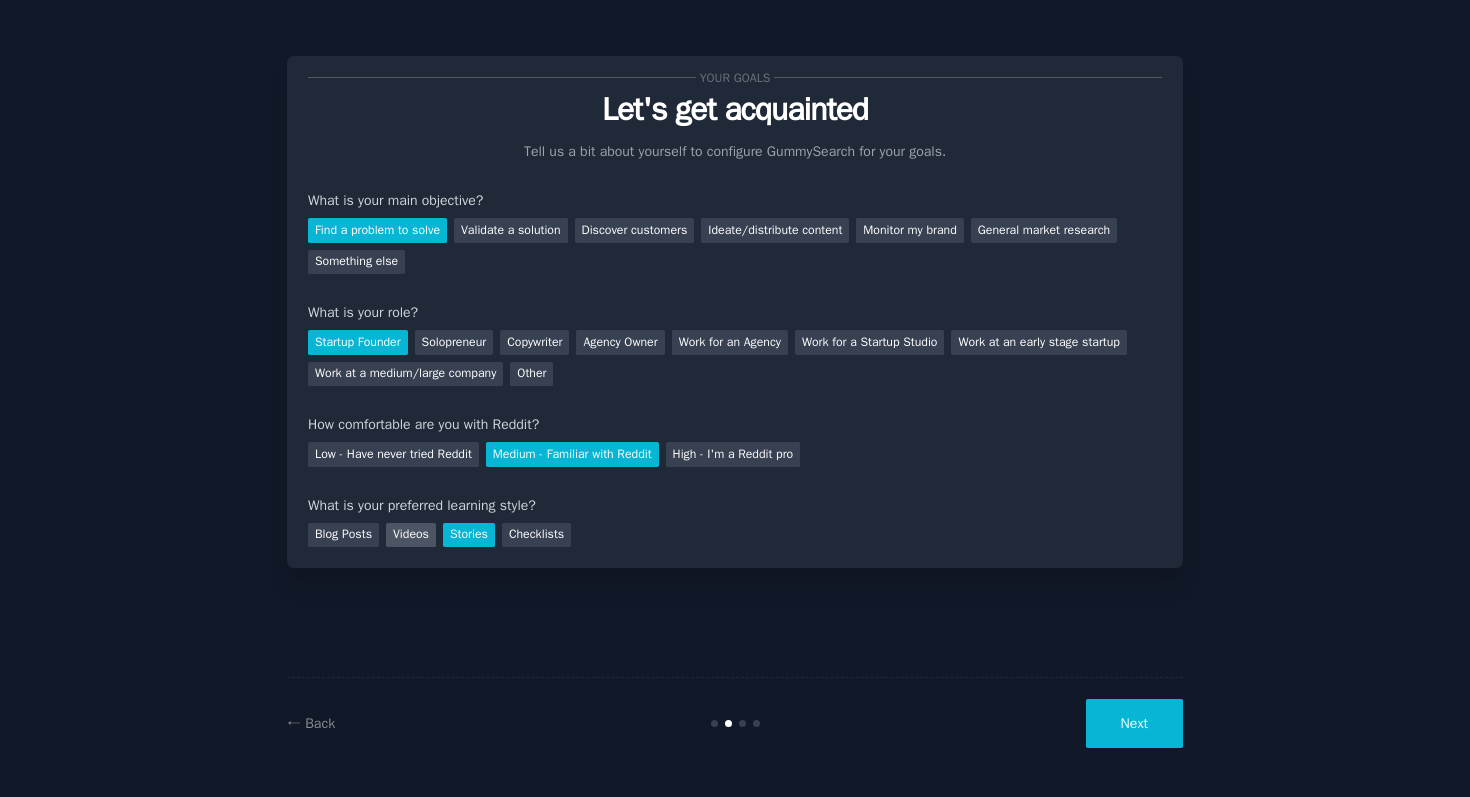 click on "Videos" at bounding box center (411, 535) 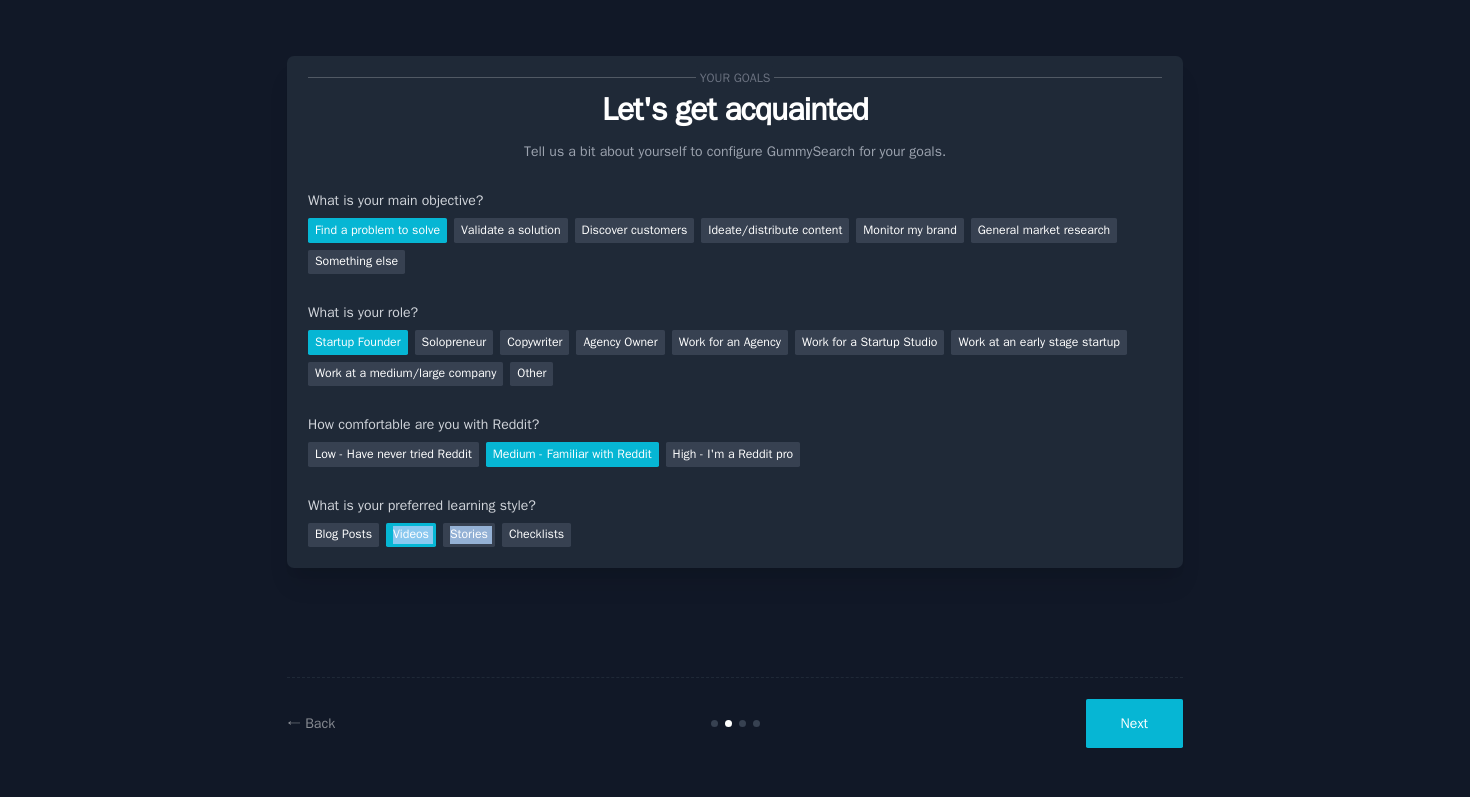 drag, startPoint x: 388, startPoint y: 516, endPoint x: 520, endPoint y: 516, distance: 132 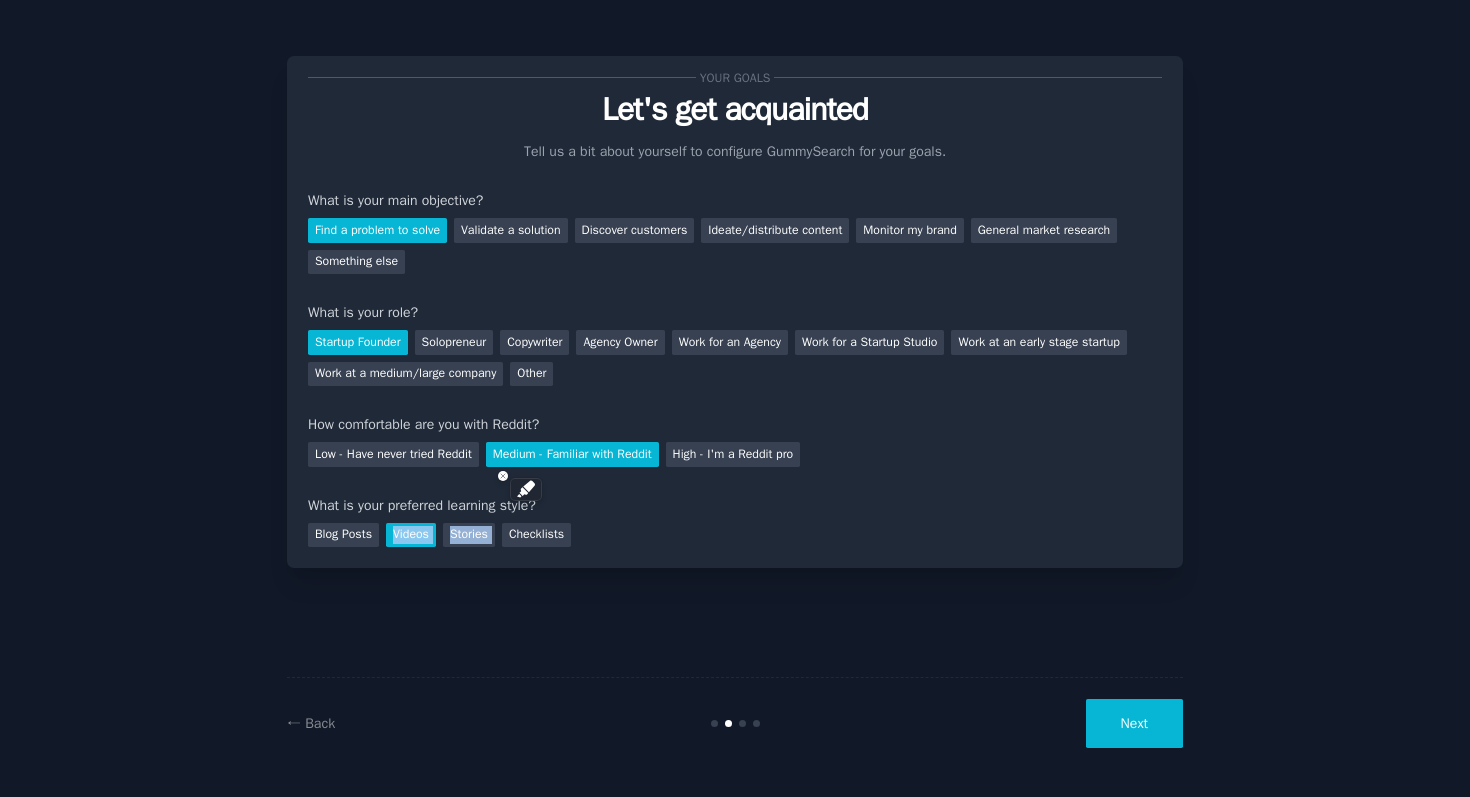 click on "Blog Posts Videos Stories Checklists" at bounding box center [735, 532] 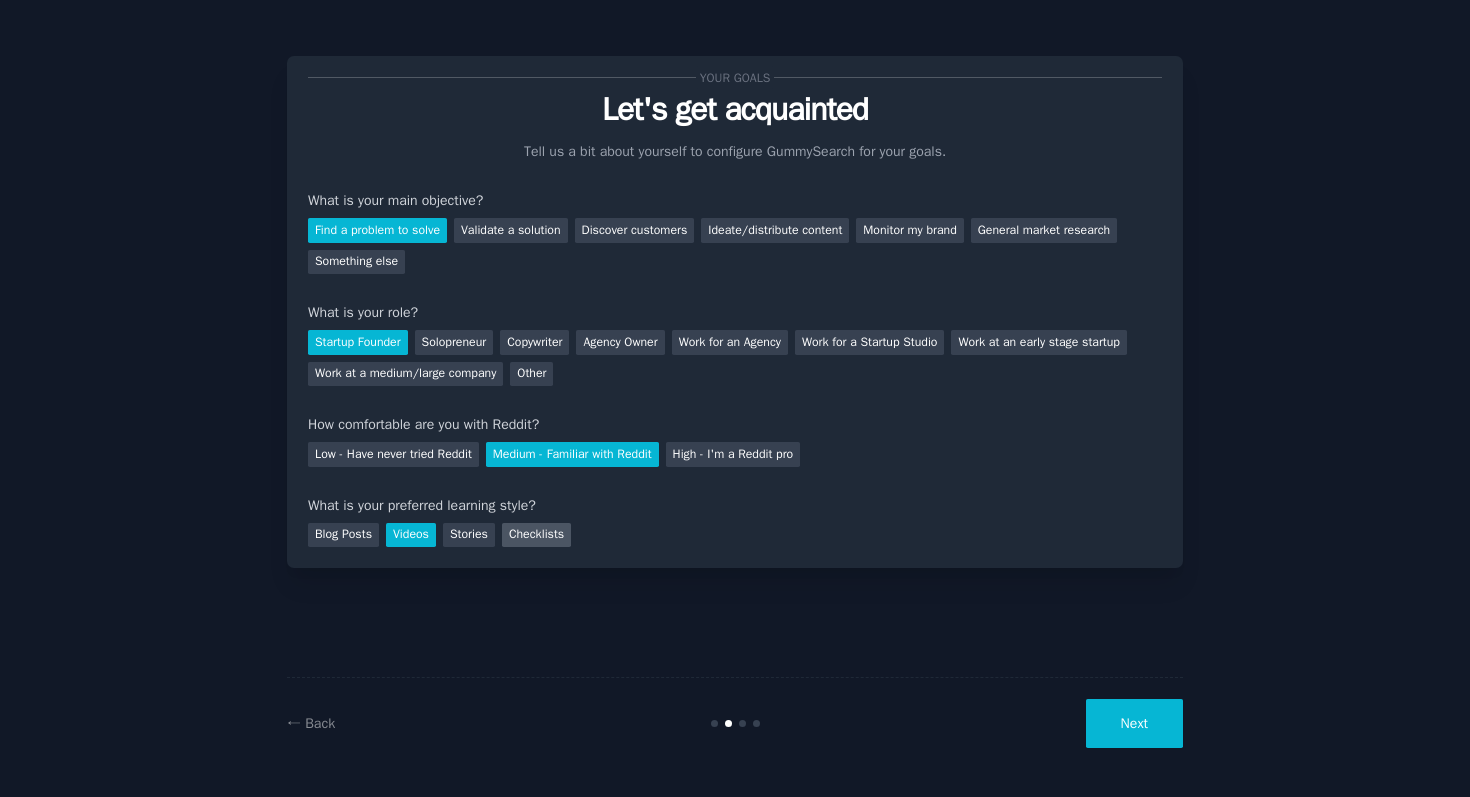 click on "Checklists" at bounding box center (536, 535) 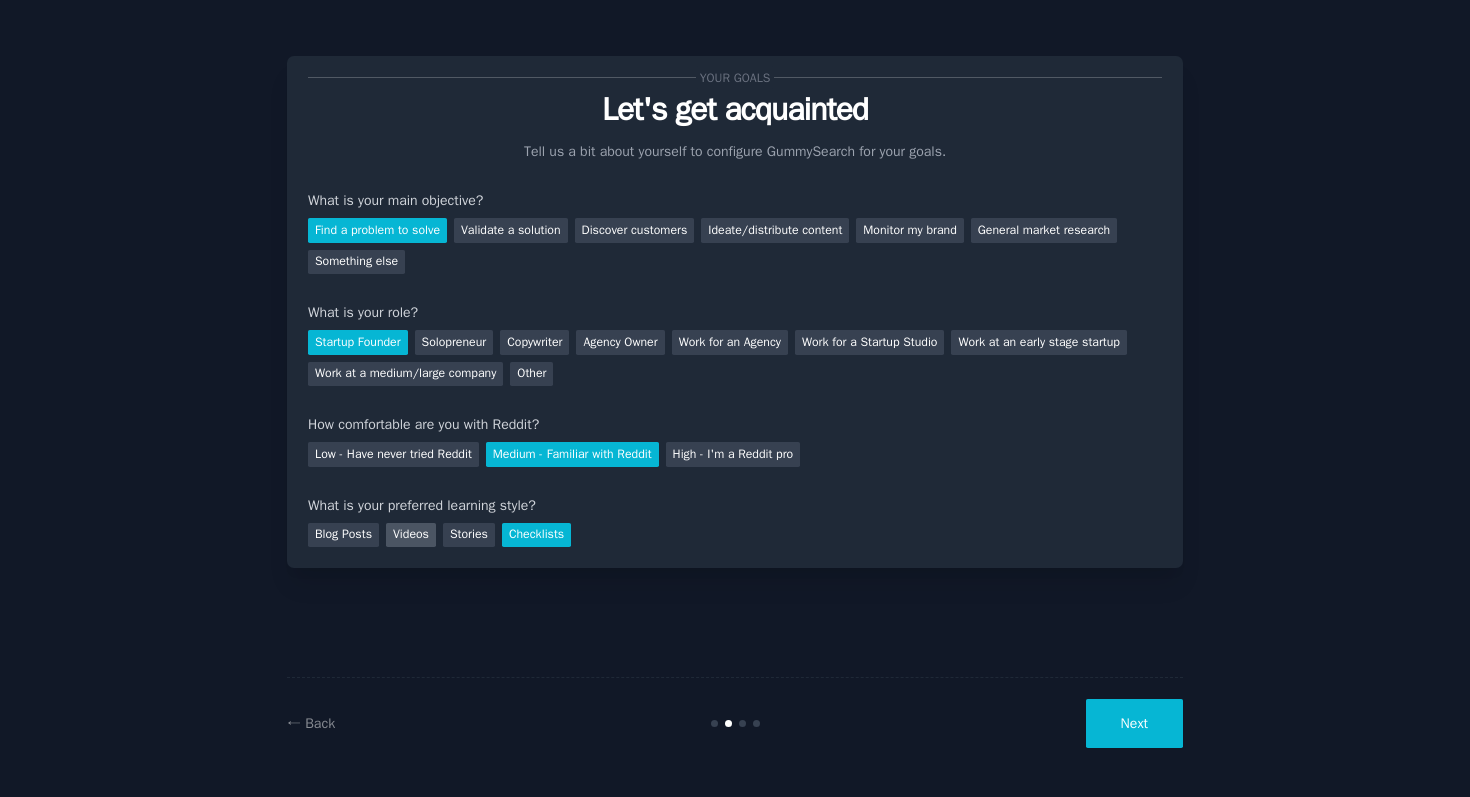 click on "Videos" at bounding box center [411, 535] 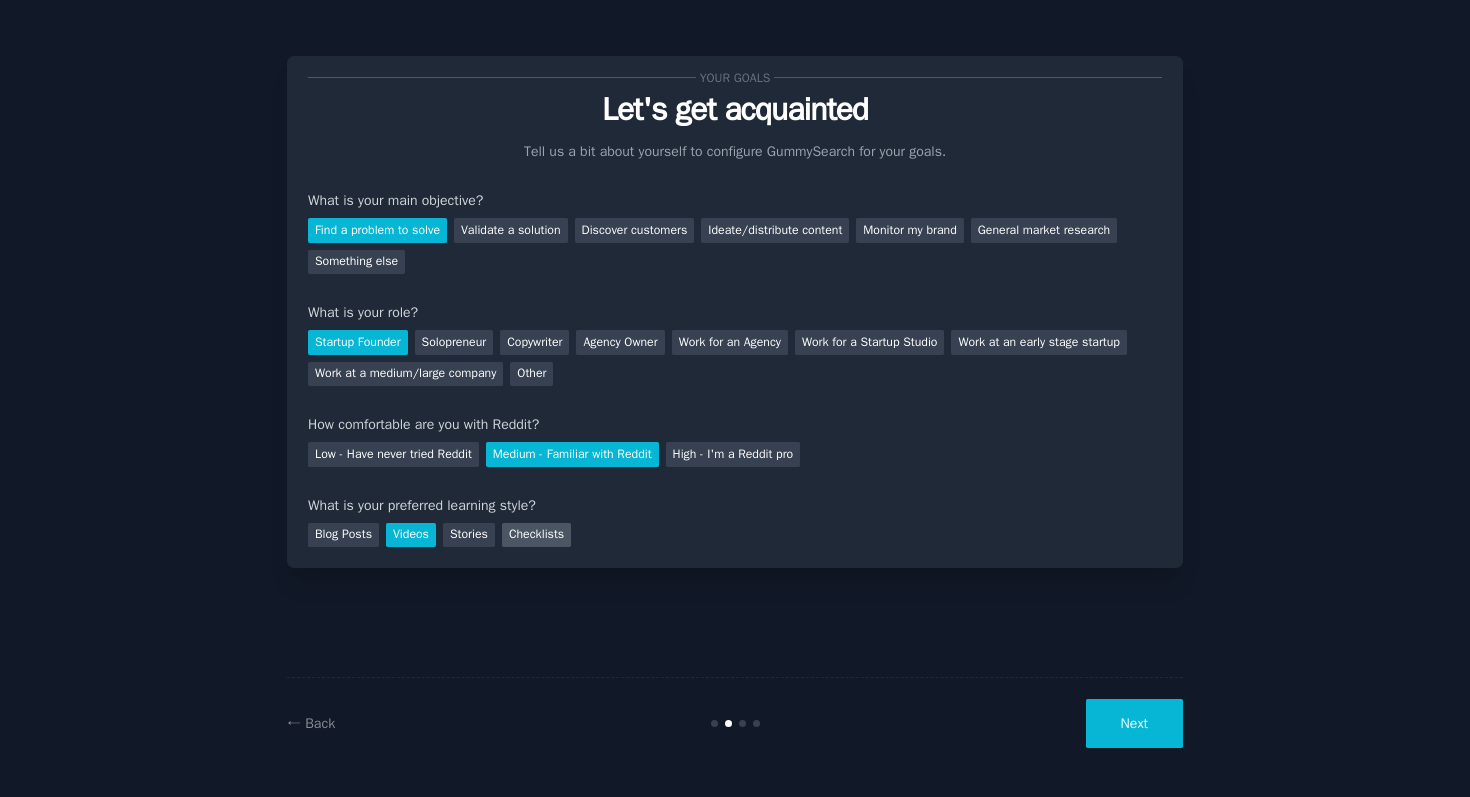 click on "Checklists" at bounding box center [536, 535] 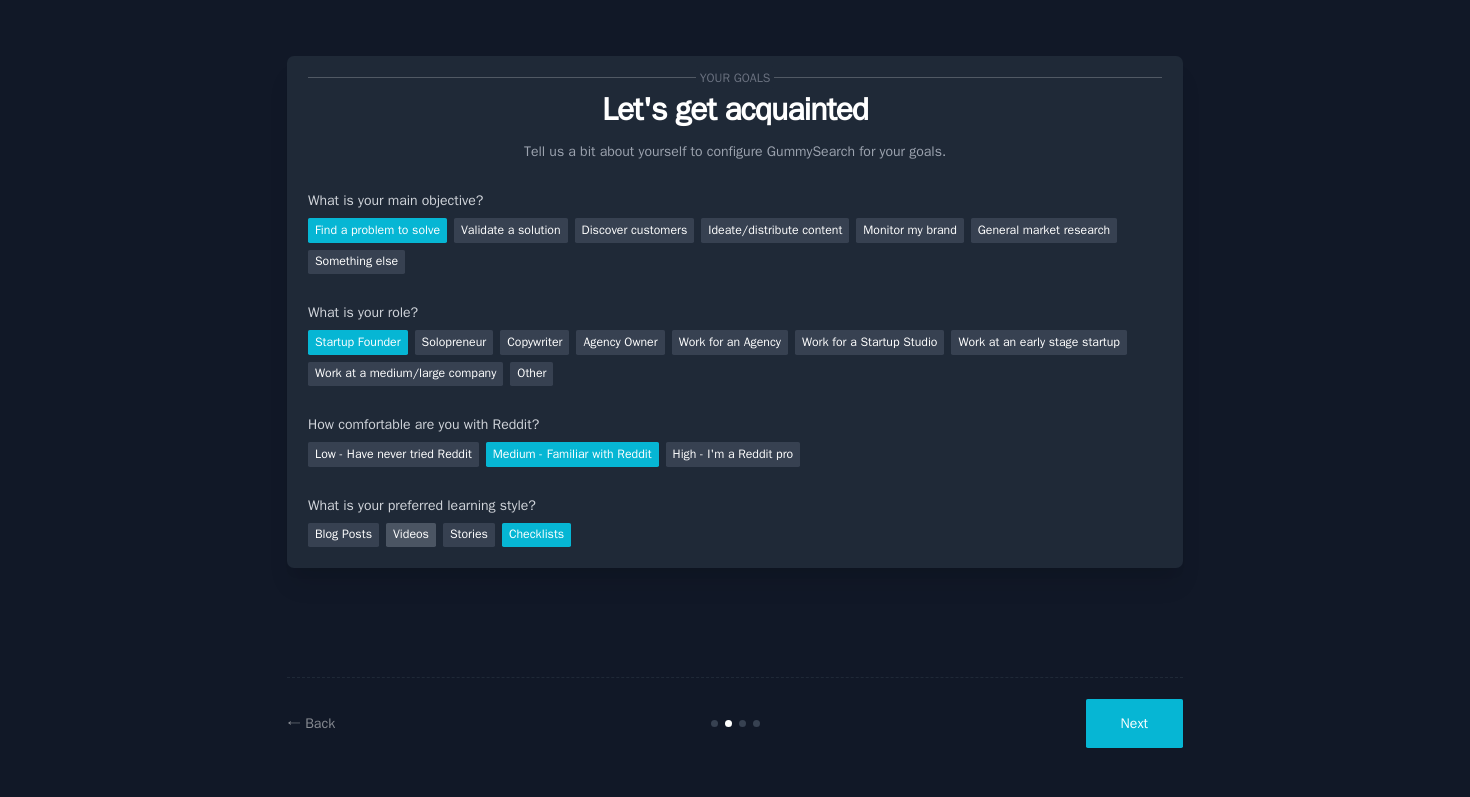 click on "Videos" at bounding box center (411, 535) 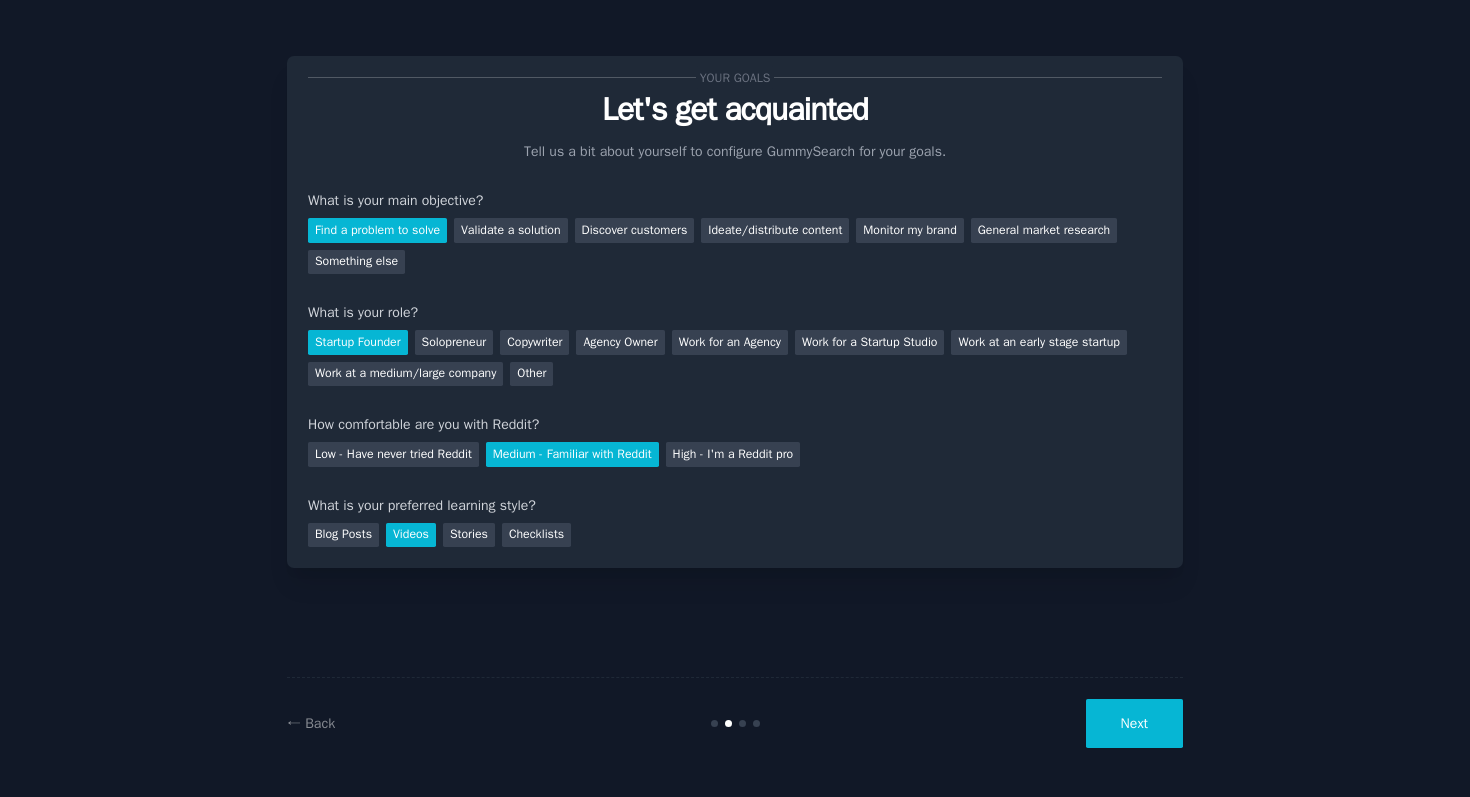 click on "← Back Next" at bounding box center (735, 723) 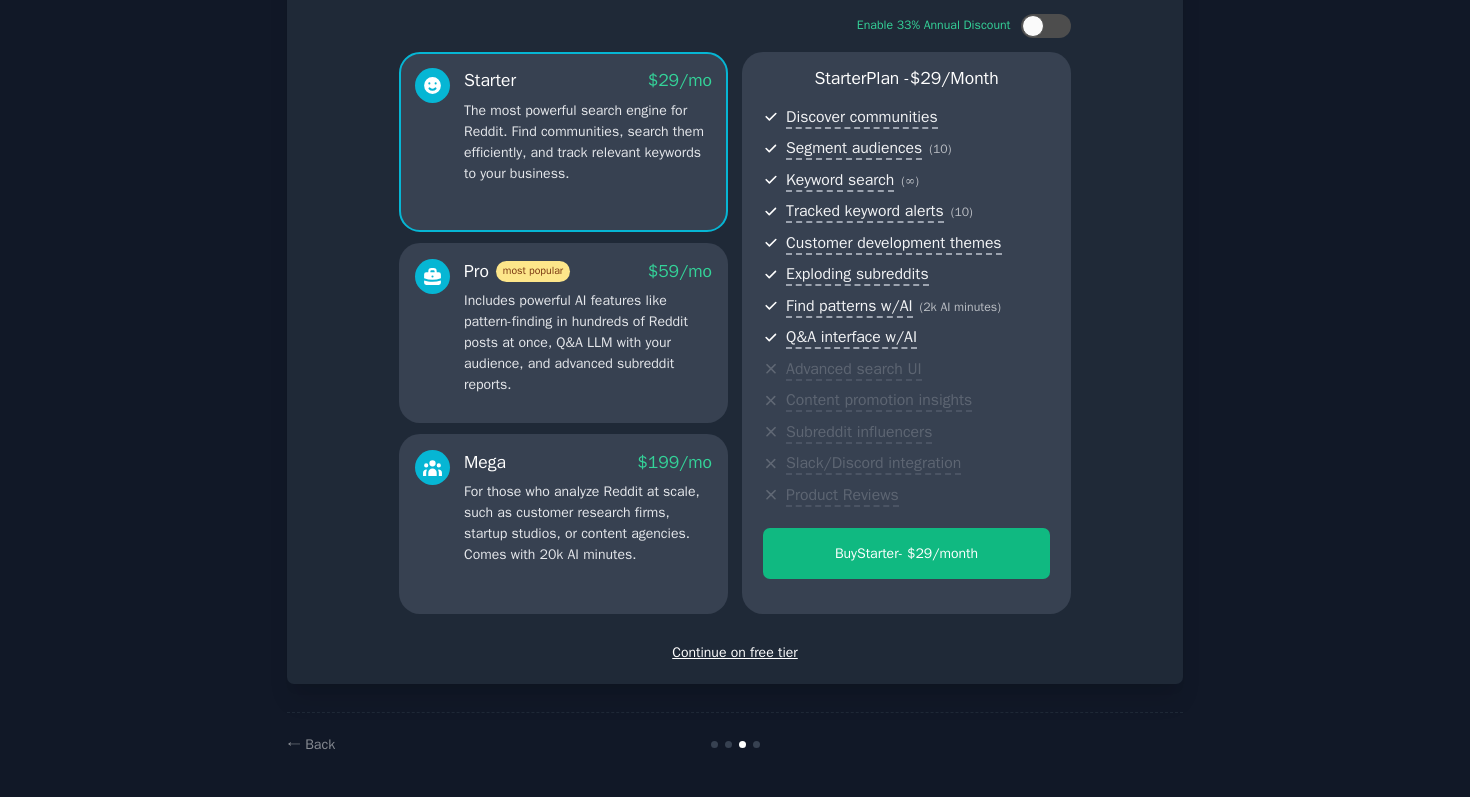 scroll, scrollTop: 128, scrollLeft: 0, axis: vertical 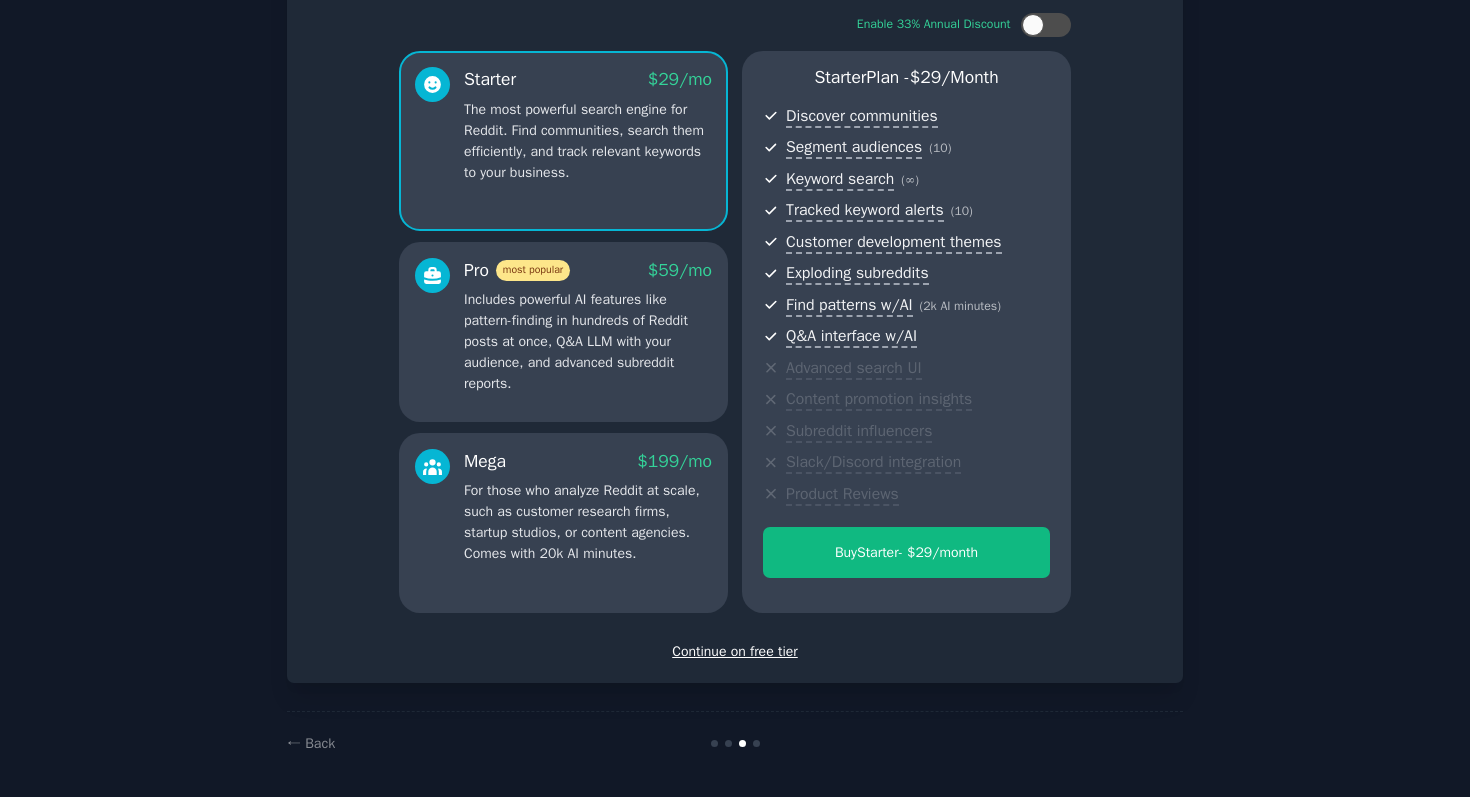 click on "Continue on free tier" at bounding box center (735, 651) 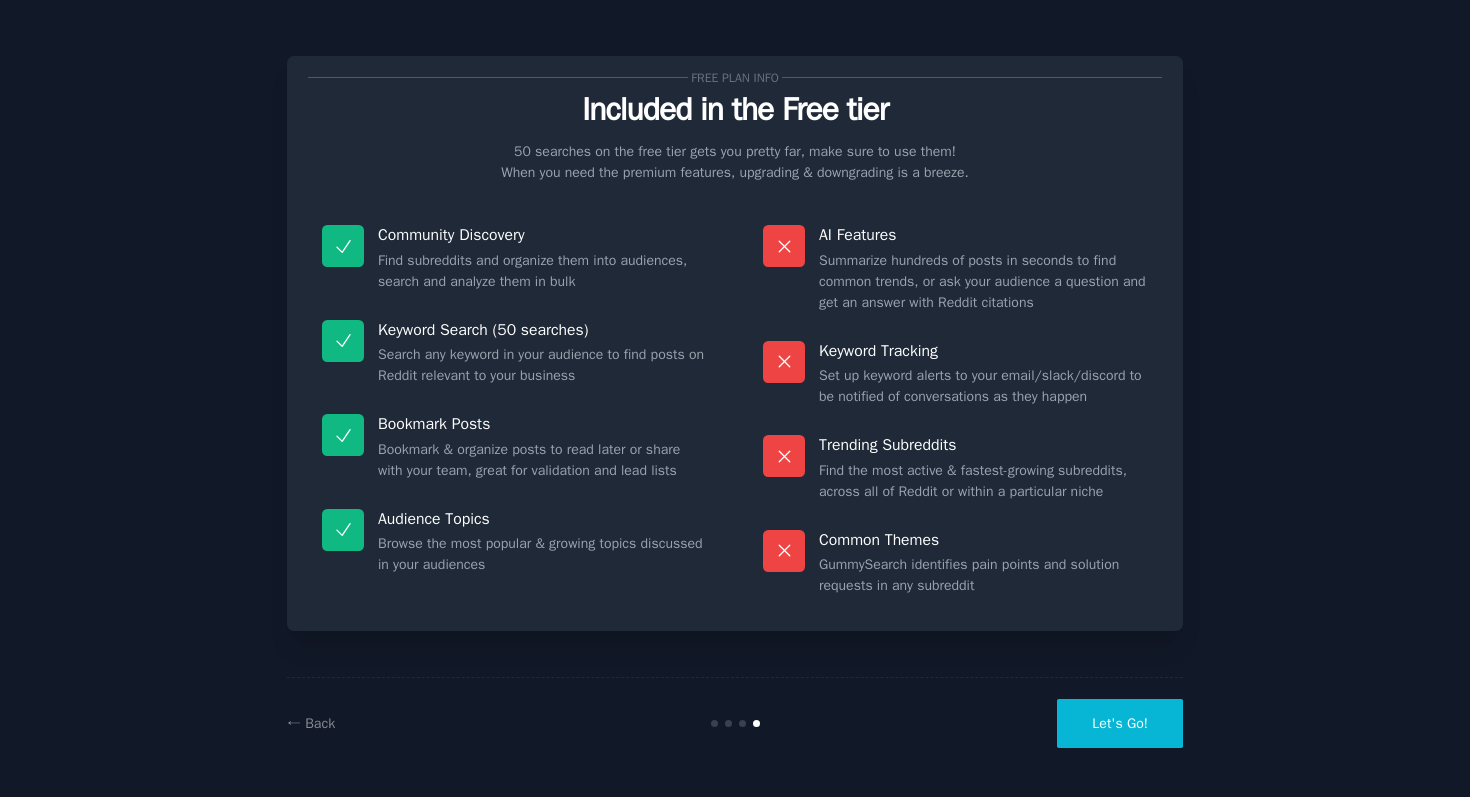 scroll, scrollTop: 0, scrollLeft: 0, axis: both 